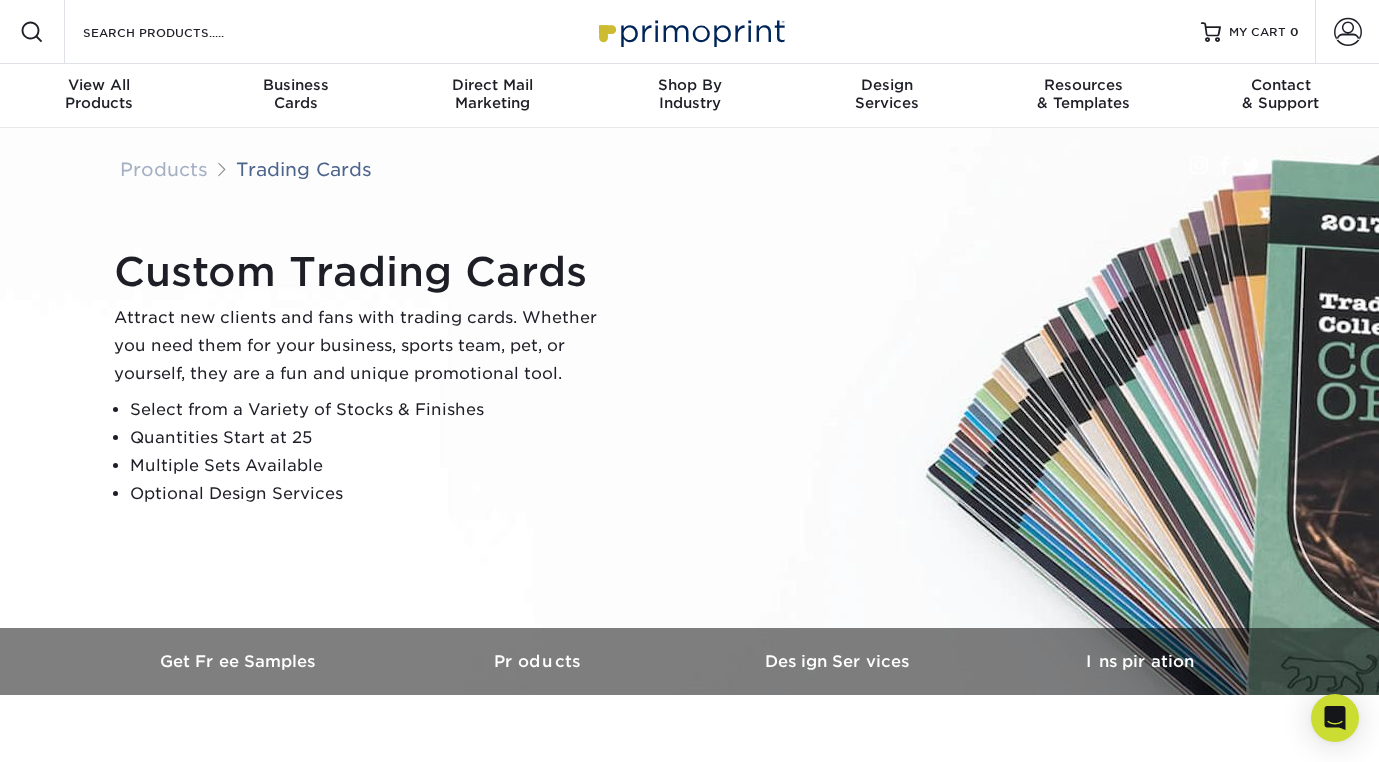 scroll, scrollTop: 0, scrollLeft: 0, axis: both 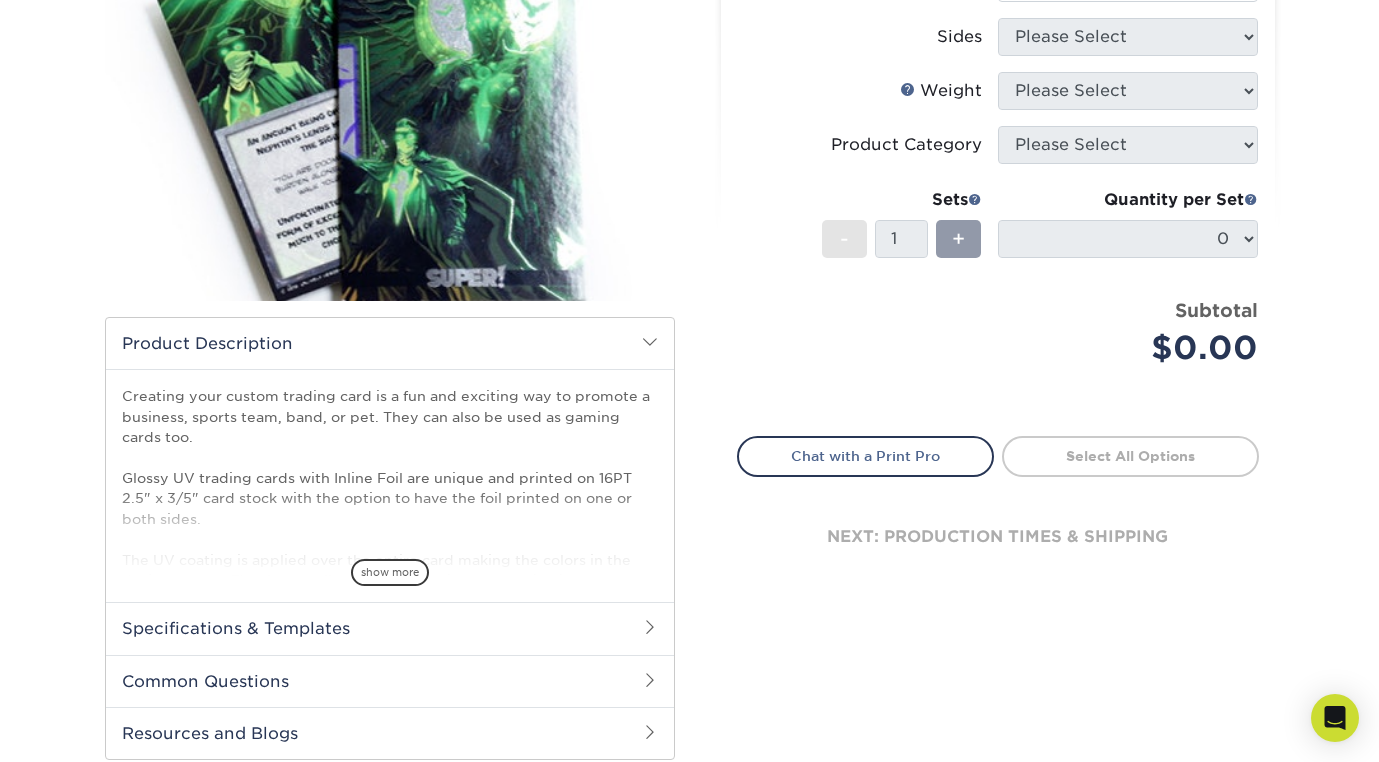 click on "show more" at bounding box center (390, 572) 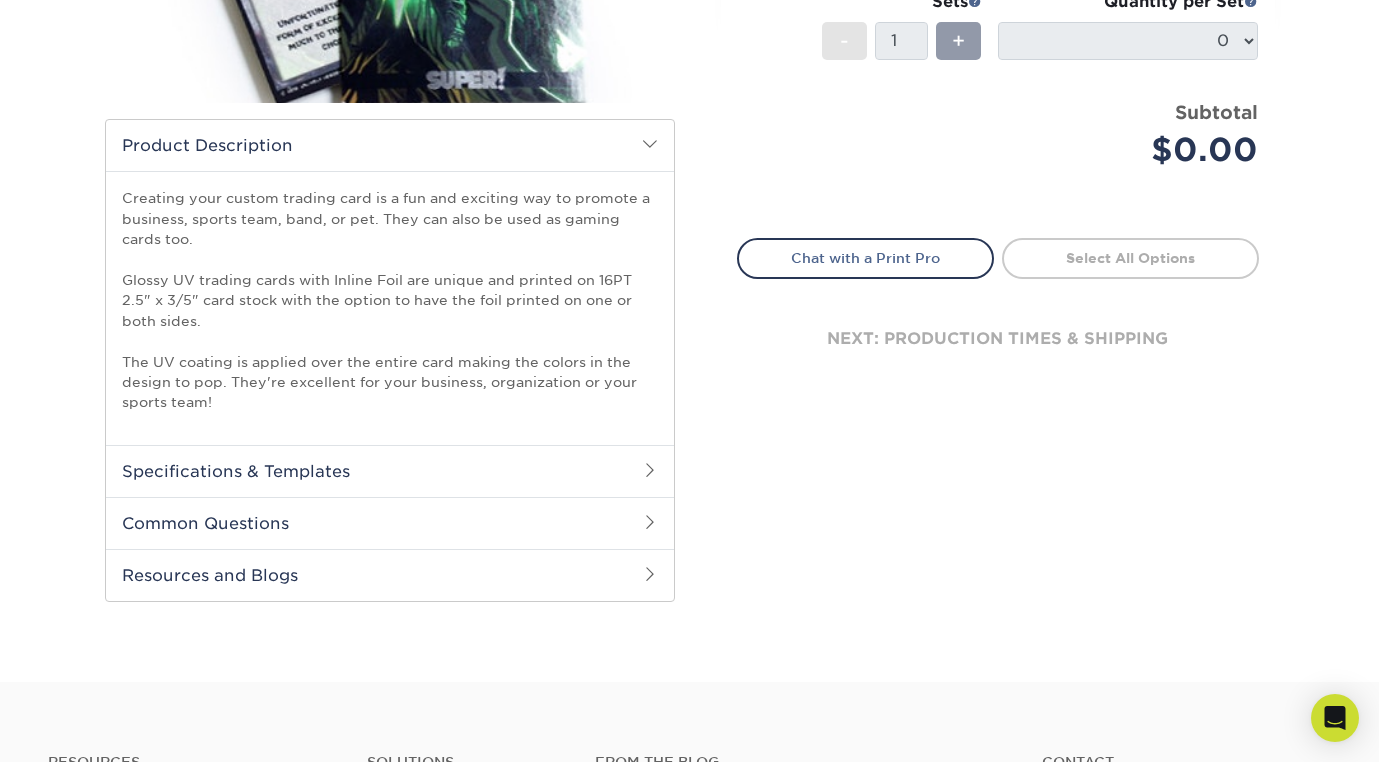 scroll, scrollTop: 494, scrollLeft: 0, axis: vertical 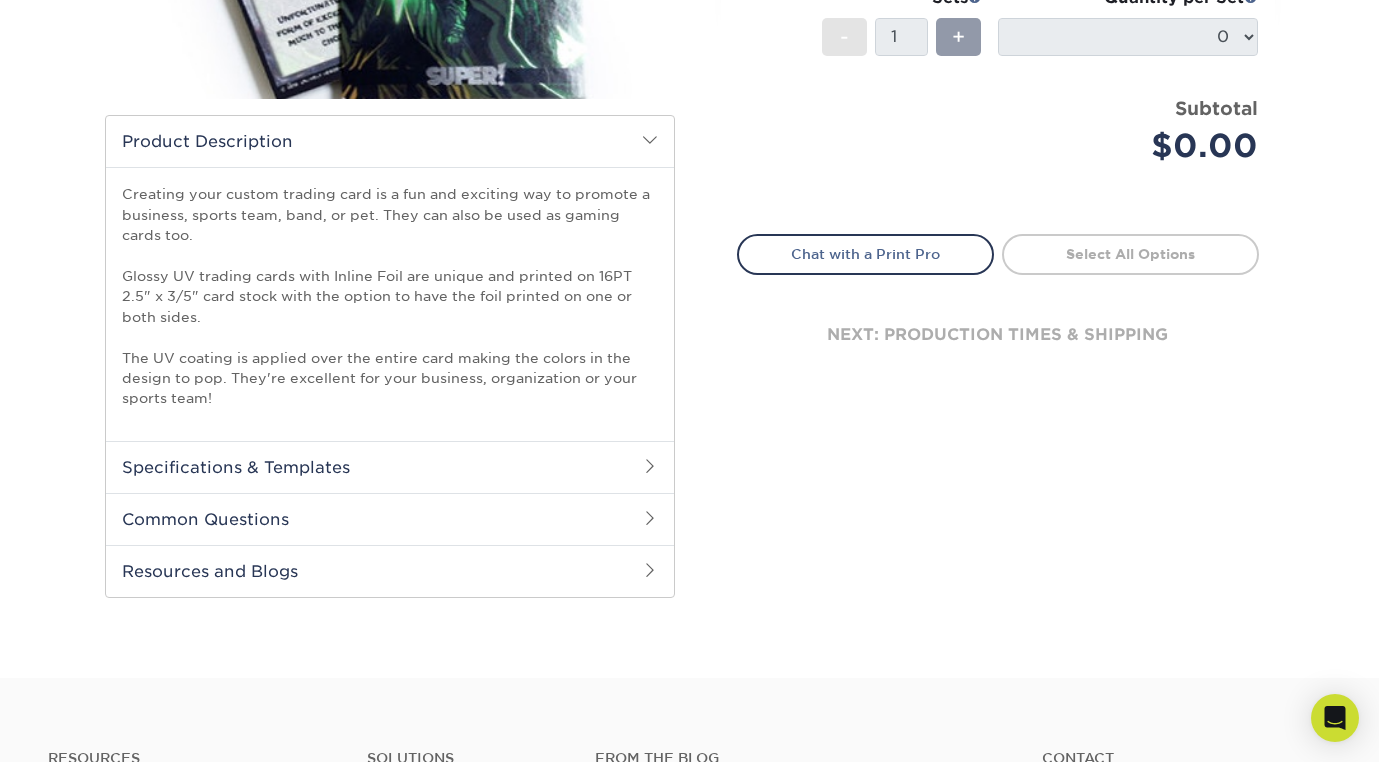click on "Specifications & Templates" at bounding box center [390, 467] 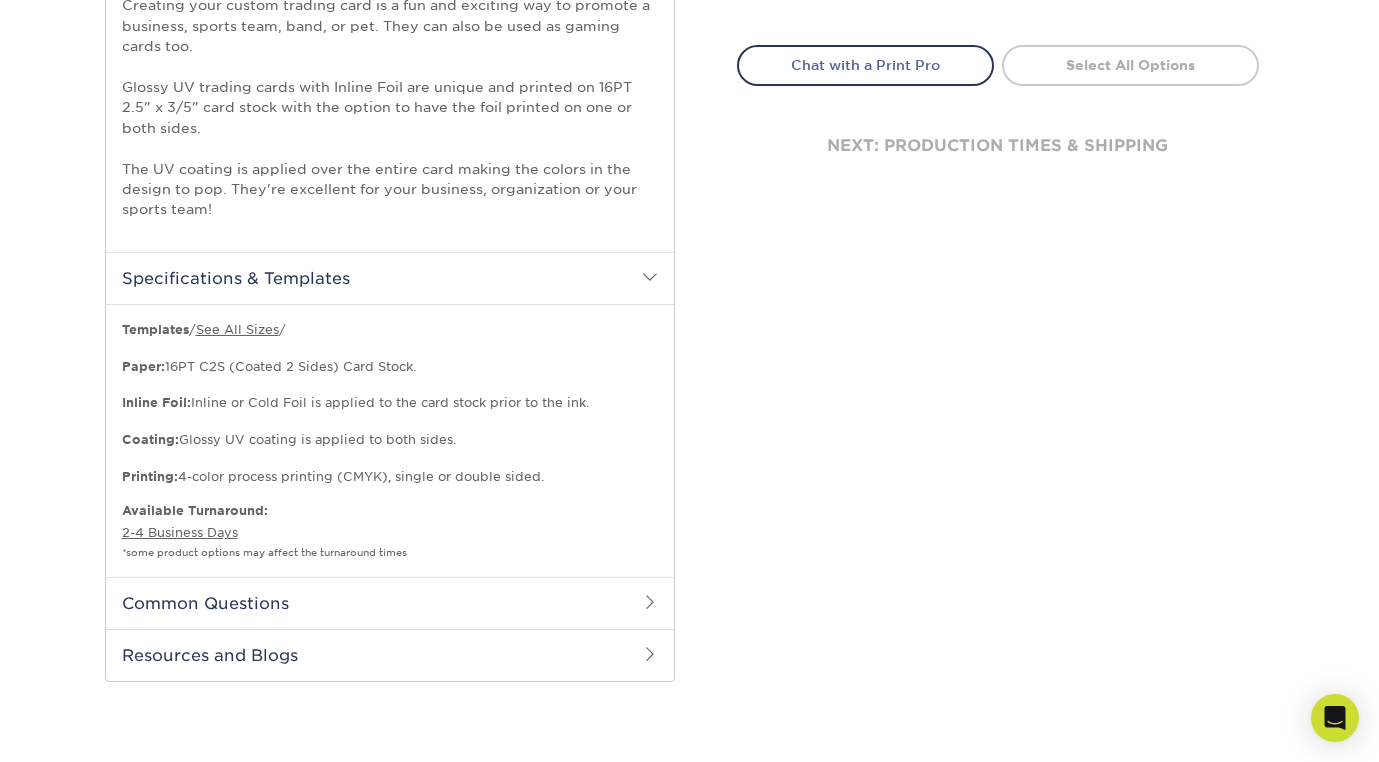 scroll, scrollTop: 687, scrollLeft: 0, axis: vertical 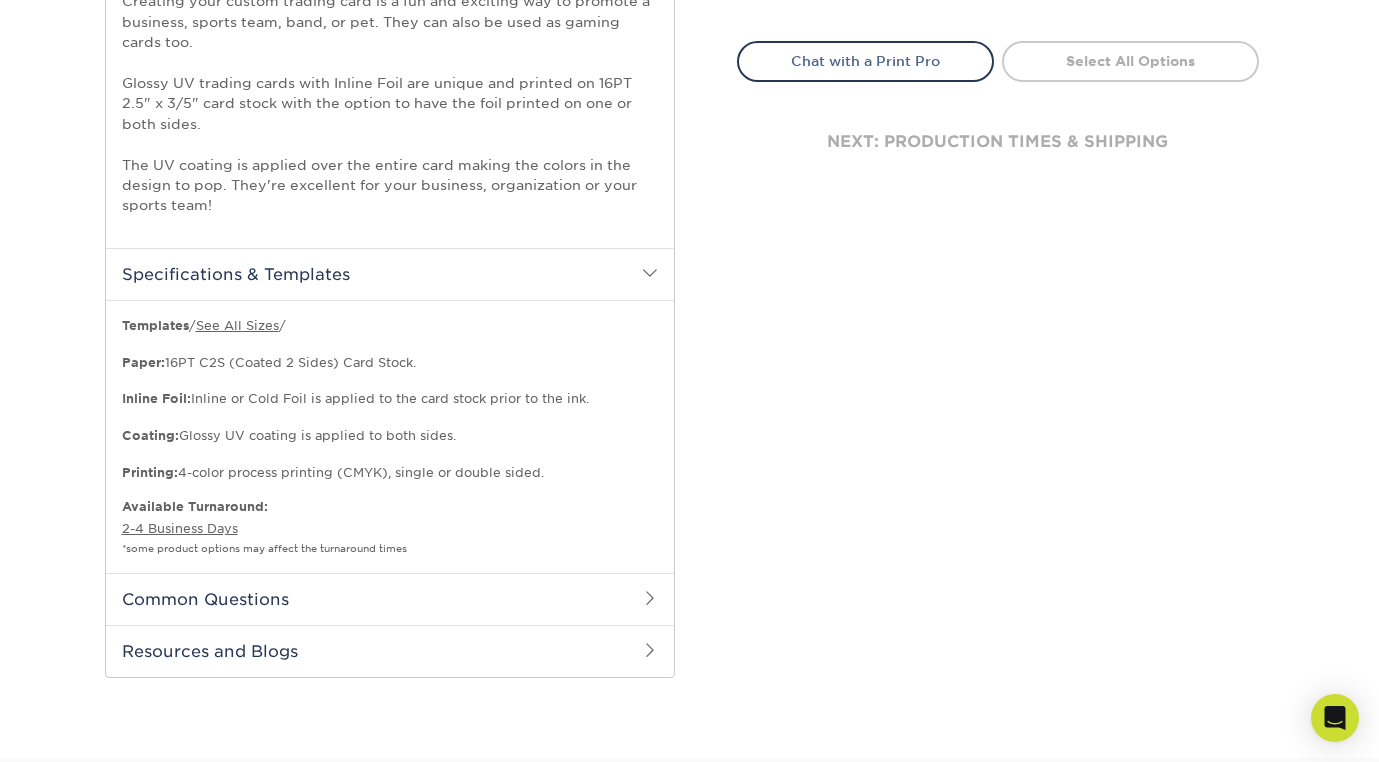 click on "Common Questions" at bounding box center (390, 599) 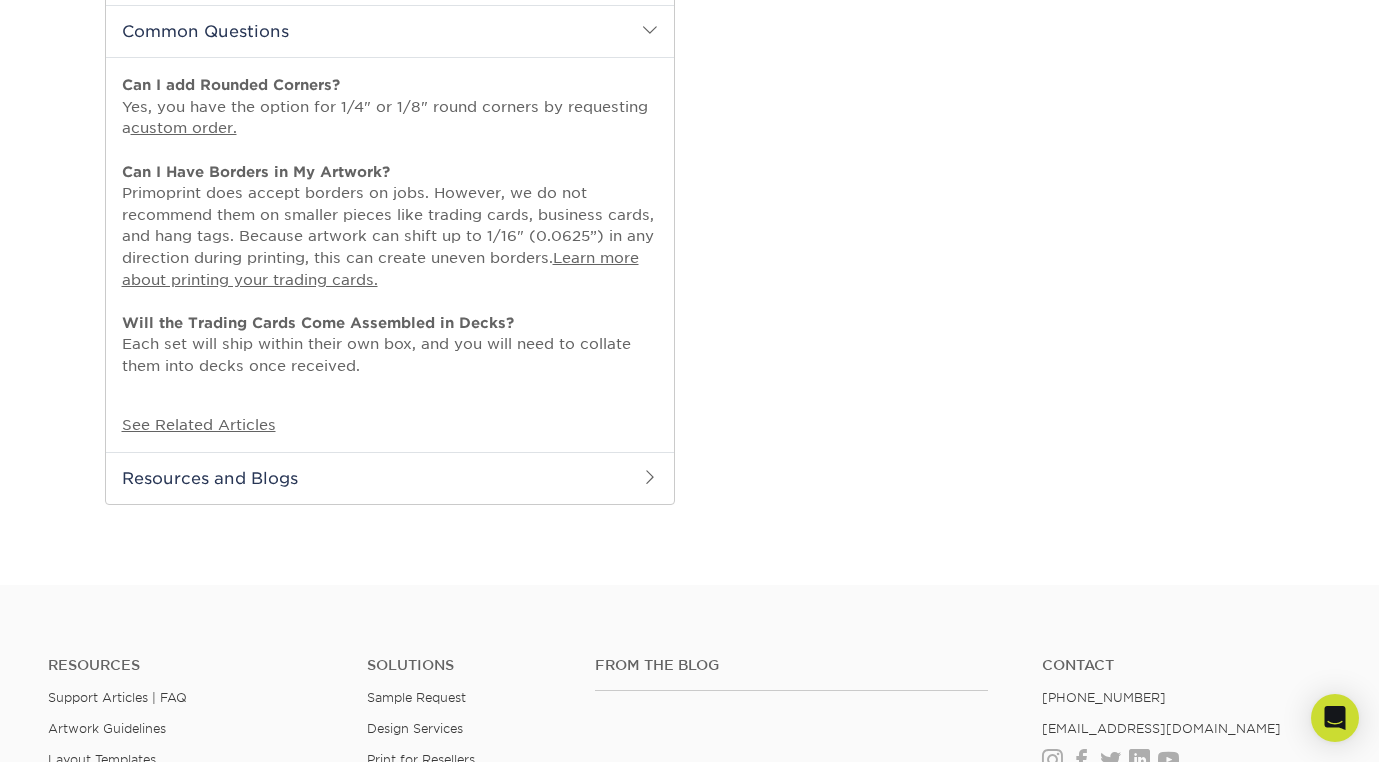 scroll, scrollTop: 1298, scrollLeft: 0, axis: vertical 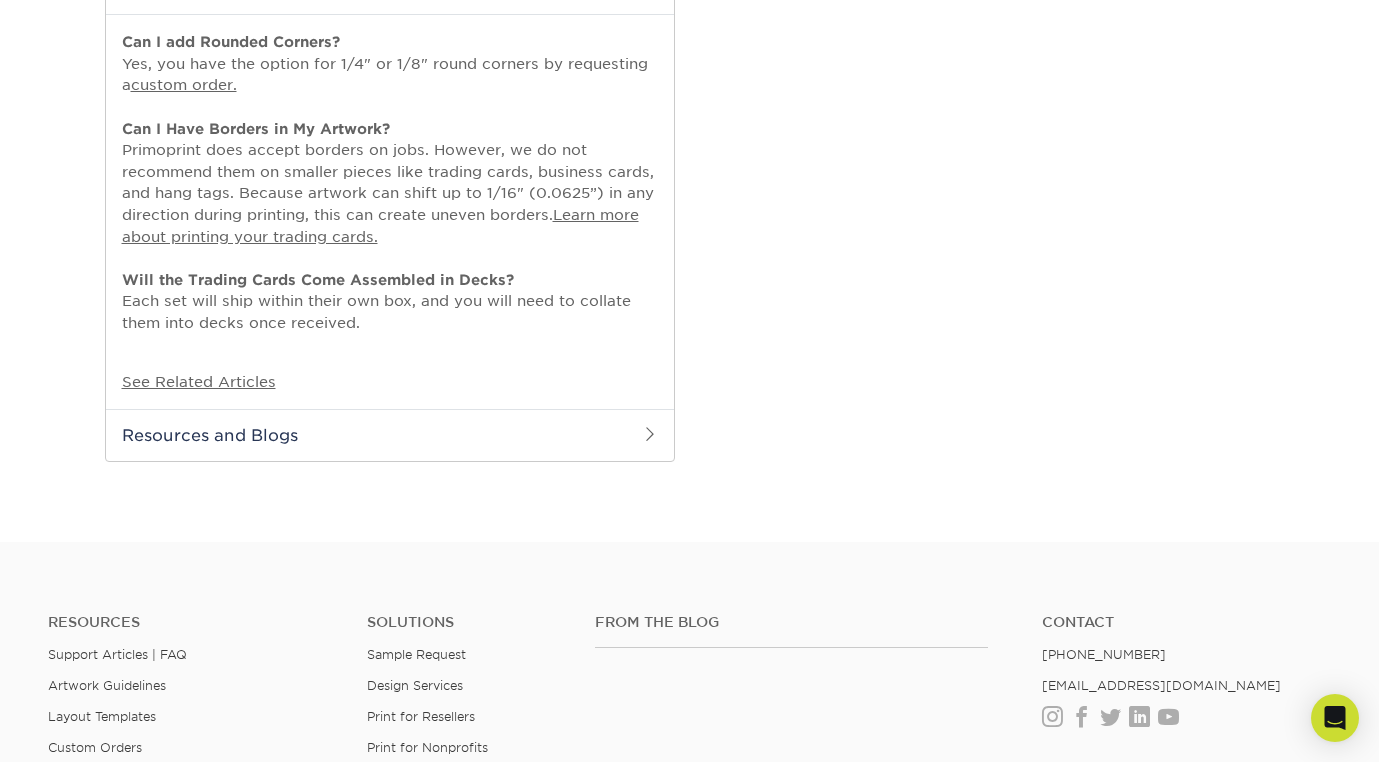 click at bounding box center [650, 434] 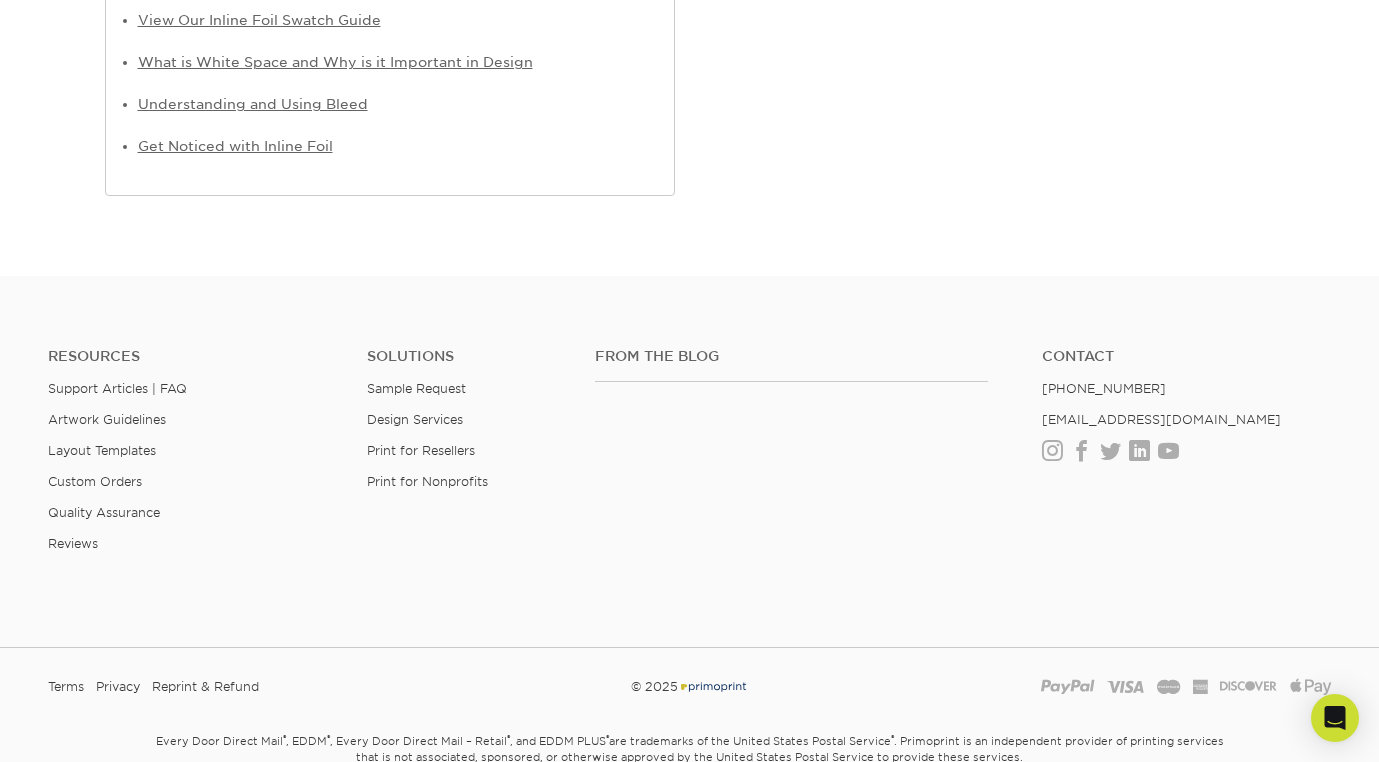 scroll, scrollTop: 2040, scrollLeft: 0, axis: vertical 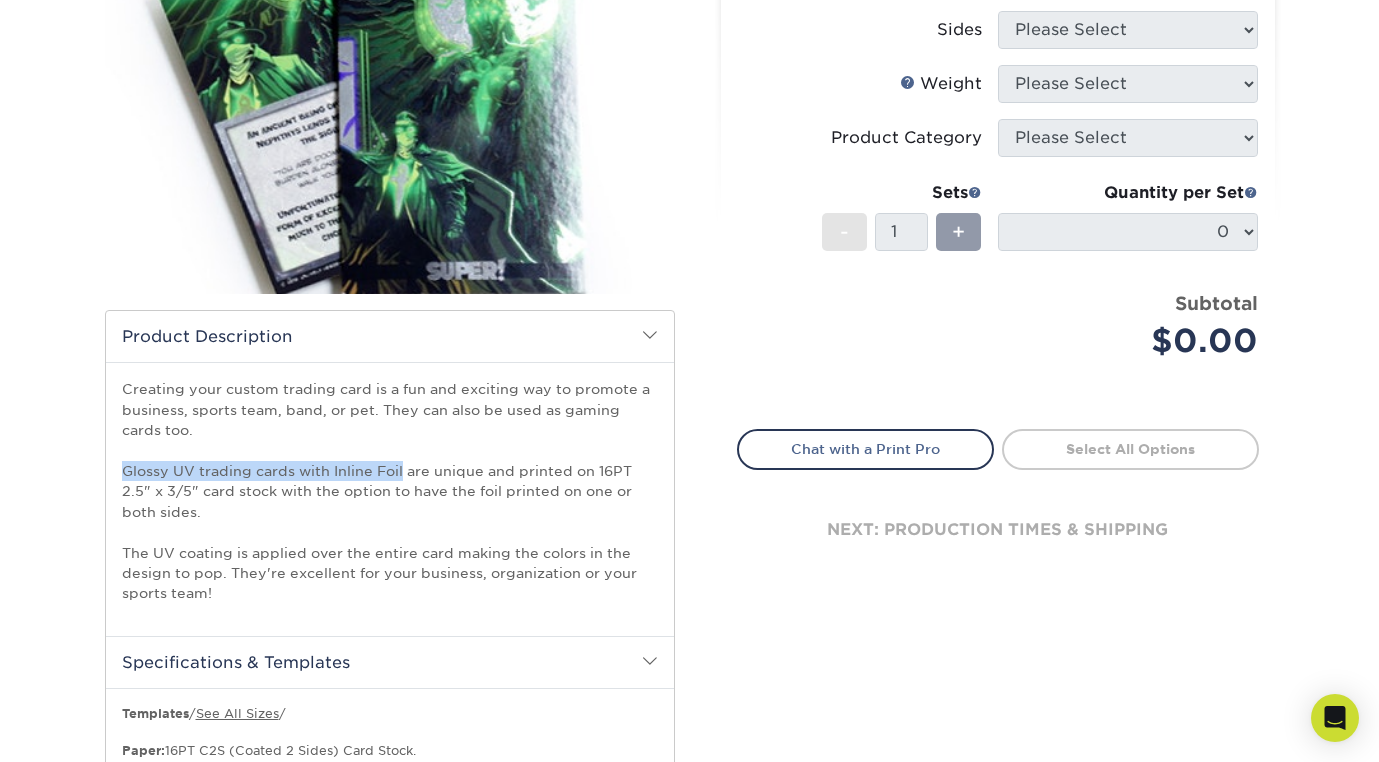 drag, startPoint x: 125, startPoint y: 474, endPoint x: 405, endPoint y: 475, distance: 280.0018 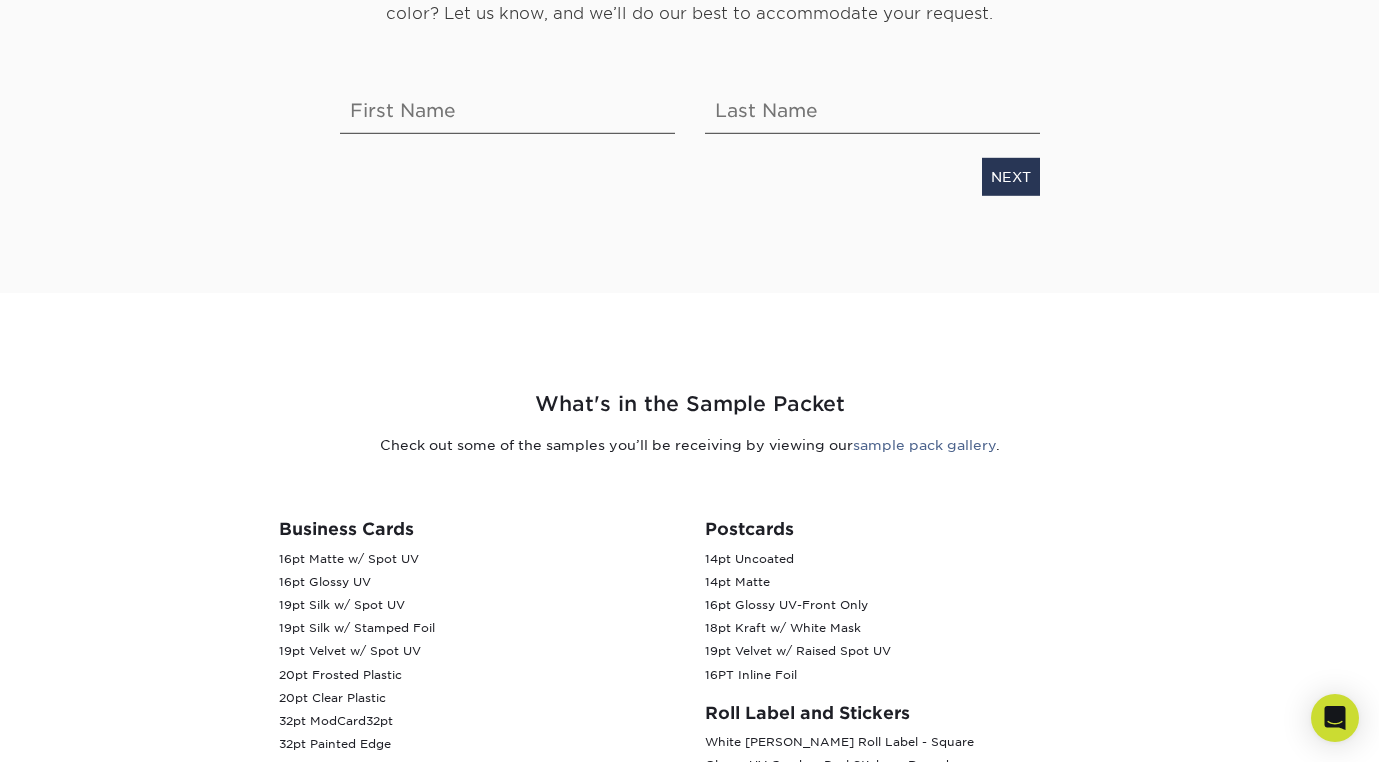 scroll, scrollTop: 268, scrollLeft: 0, axis: vertical 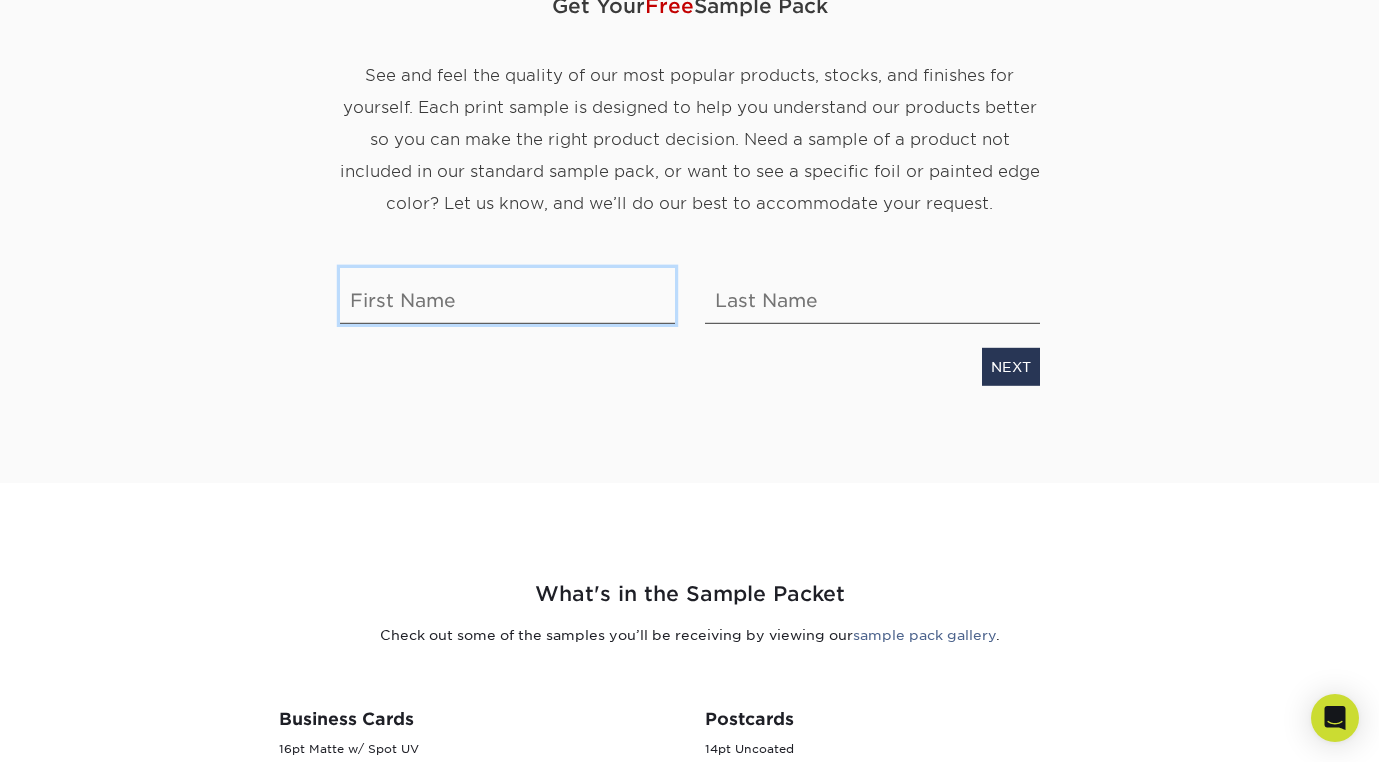 click at bounding box center (507, 296) 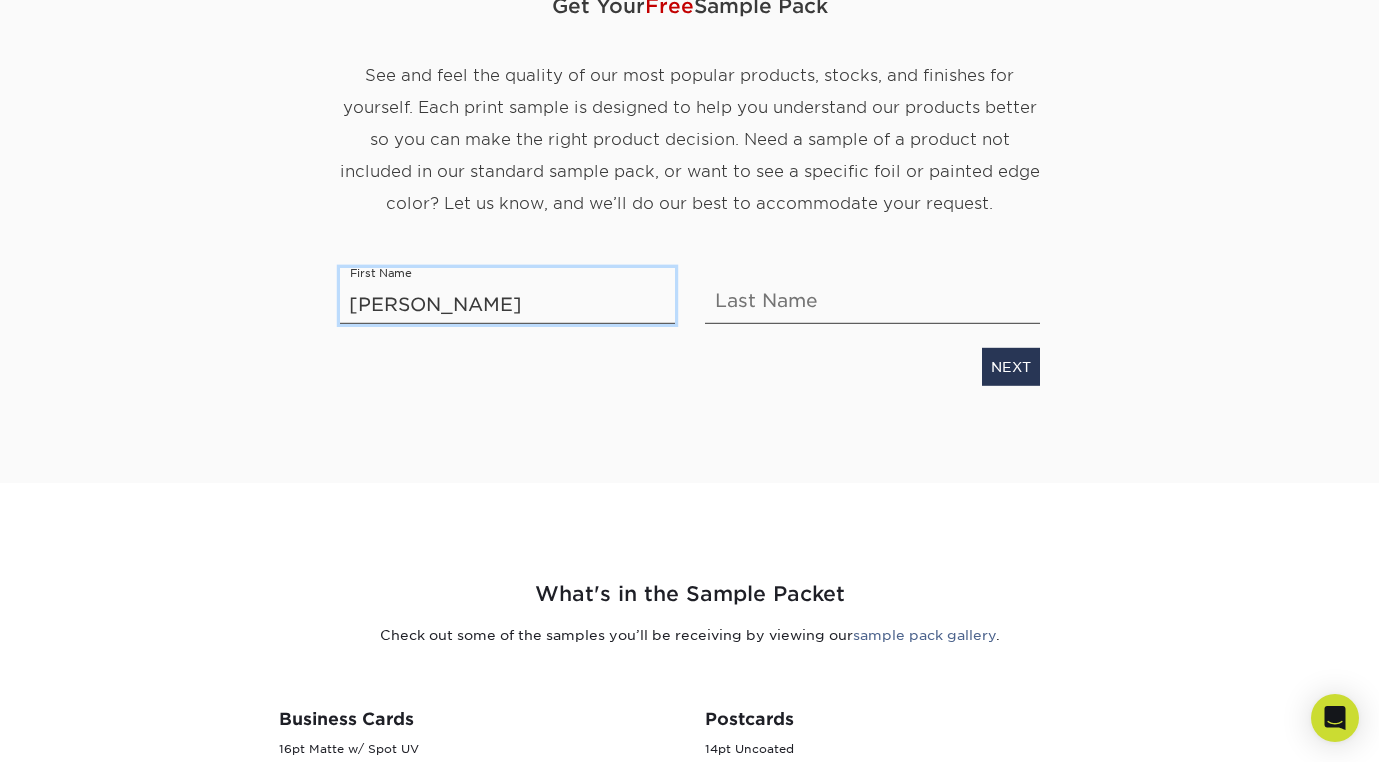 type on "[PERSON_NAME]" 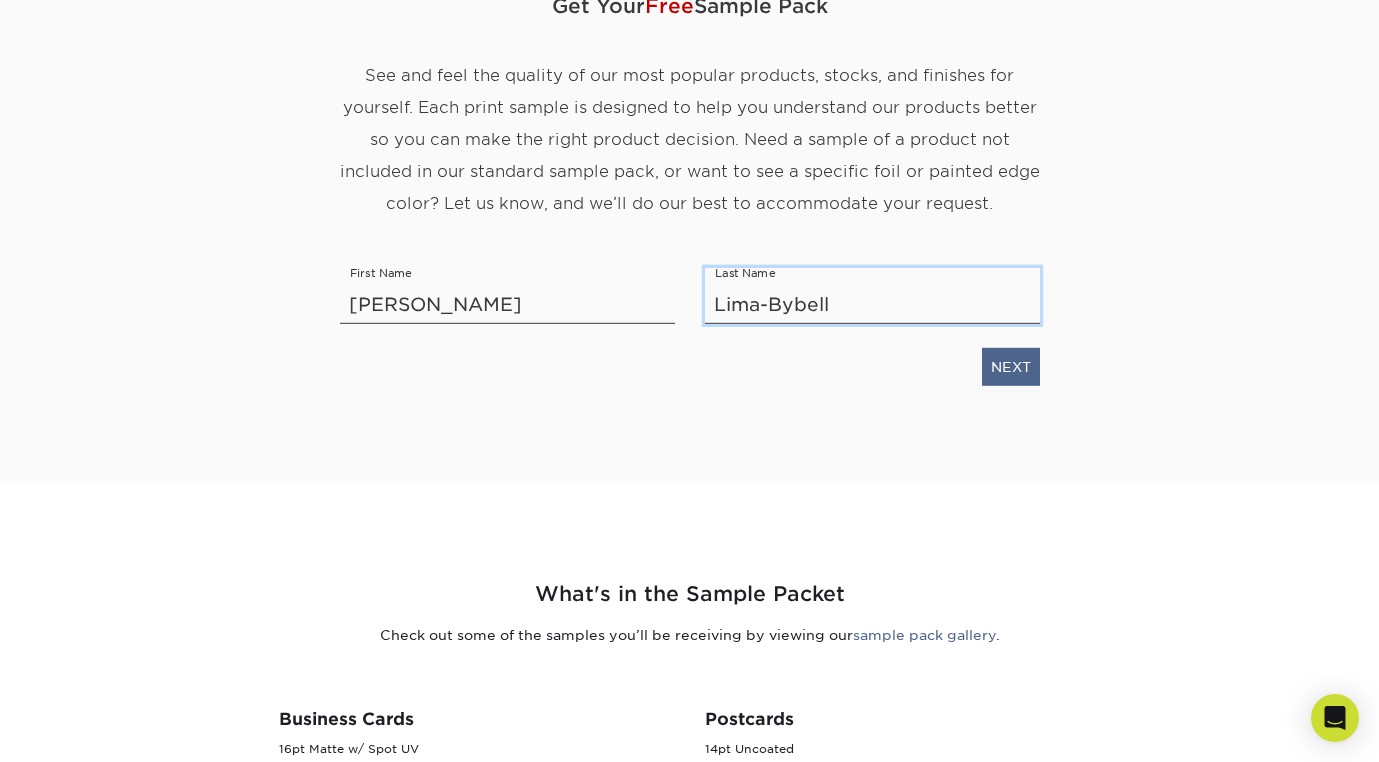 type on "Lima-Bybell" 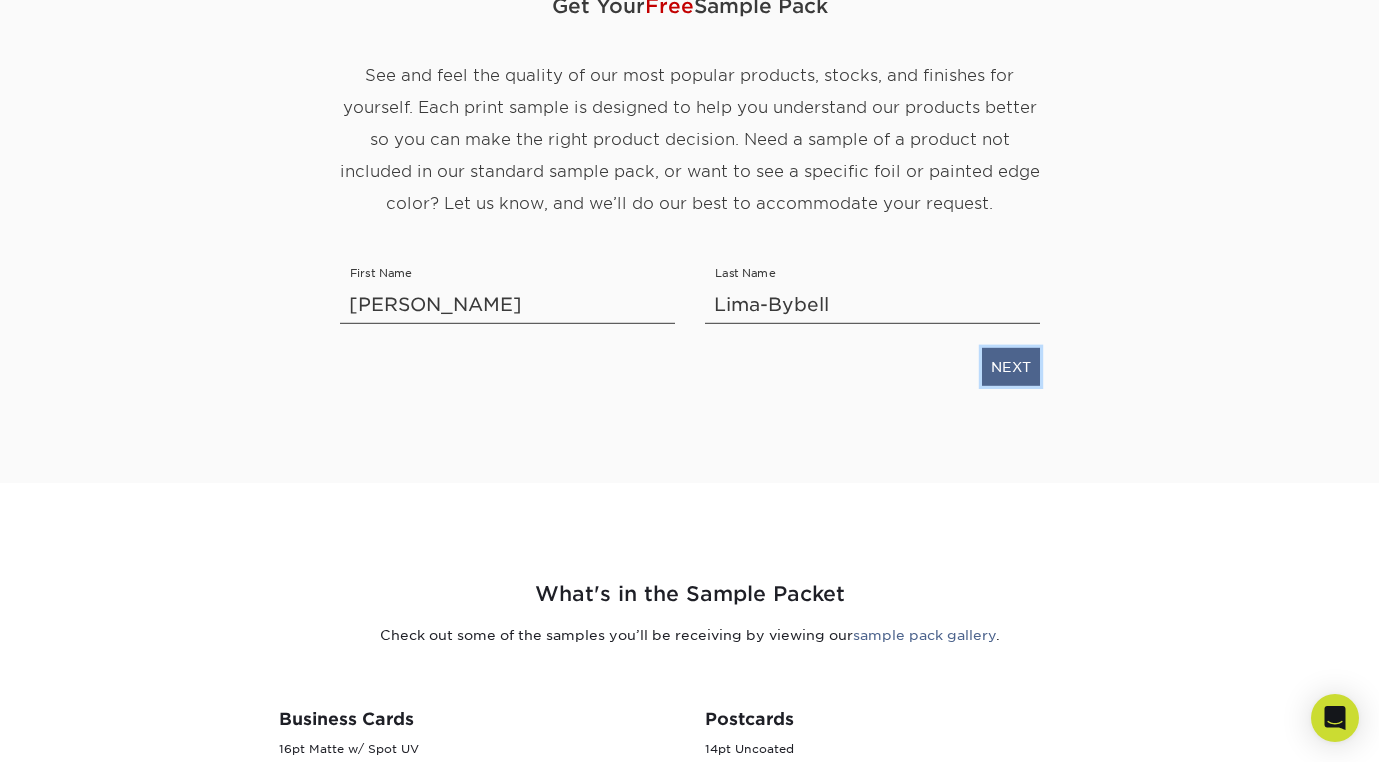 click on "NEXT" at bounding box center (1011, 367) 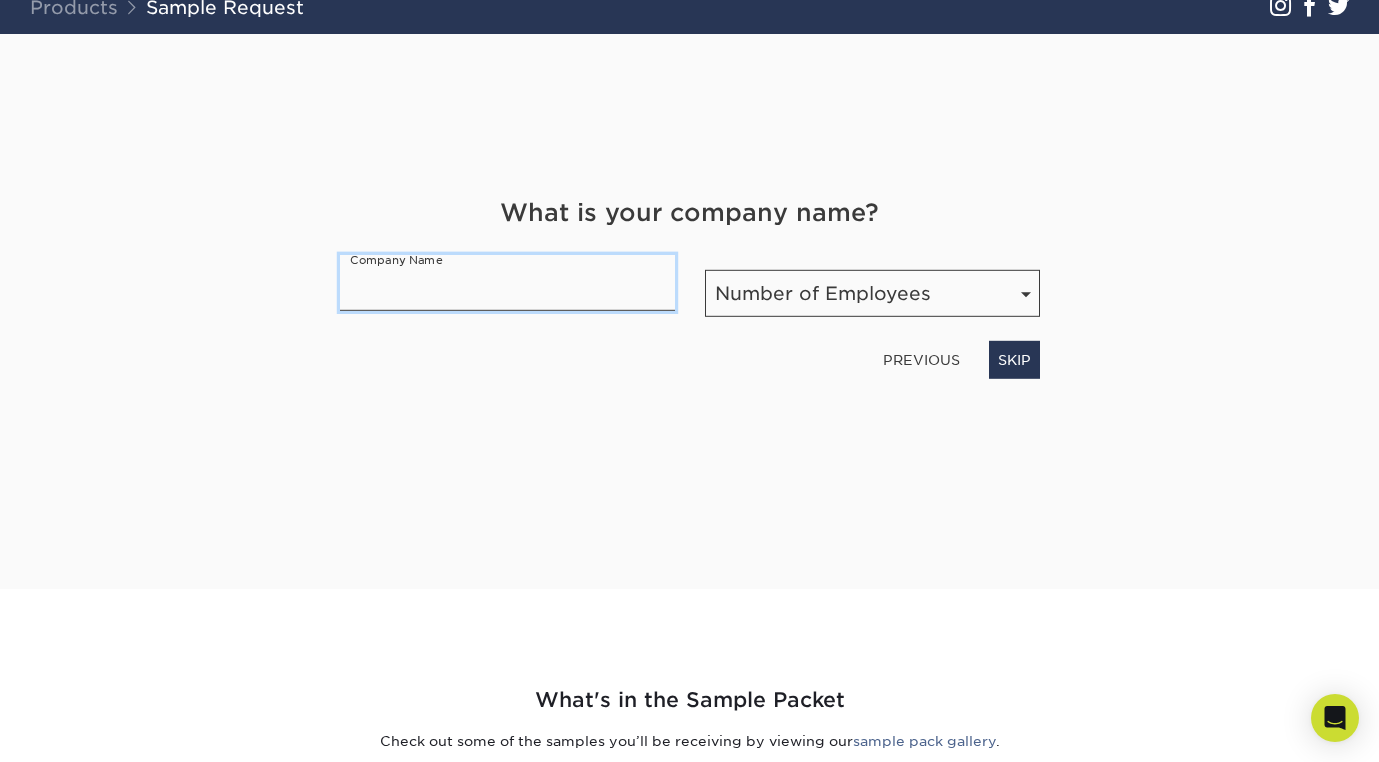scroll, scrollTop: 136, scrollLeft: 0, axis: vertical 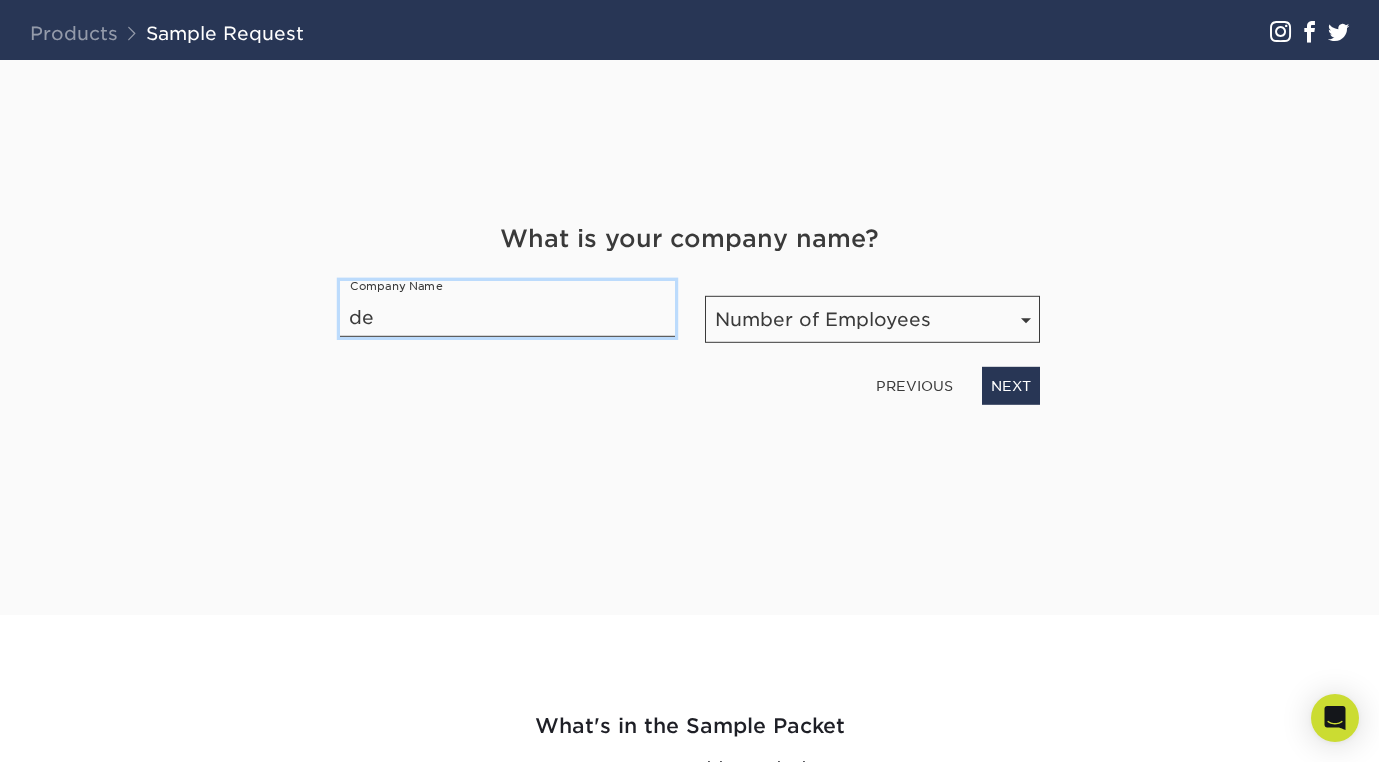 type on "d" 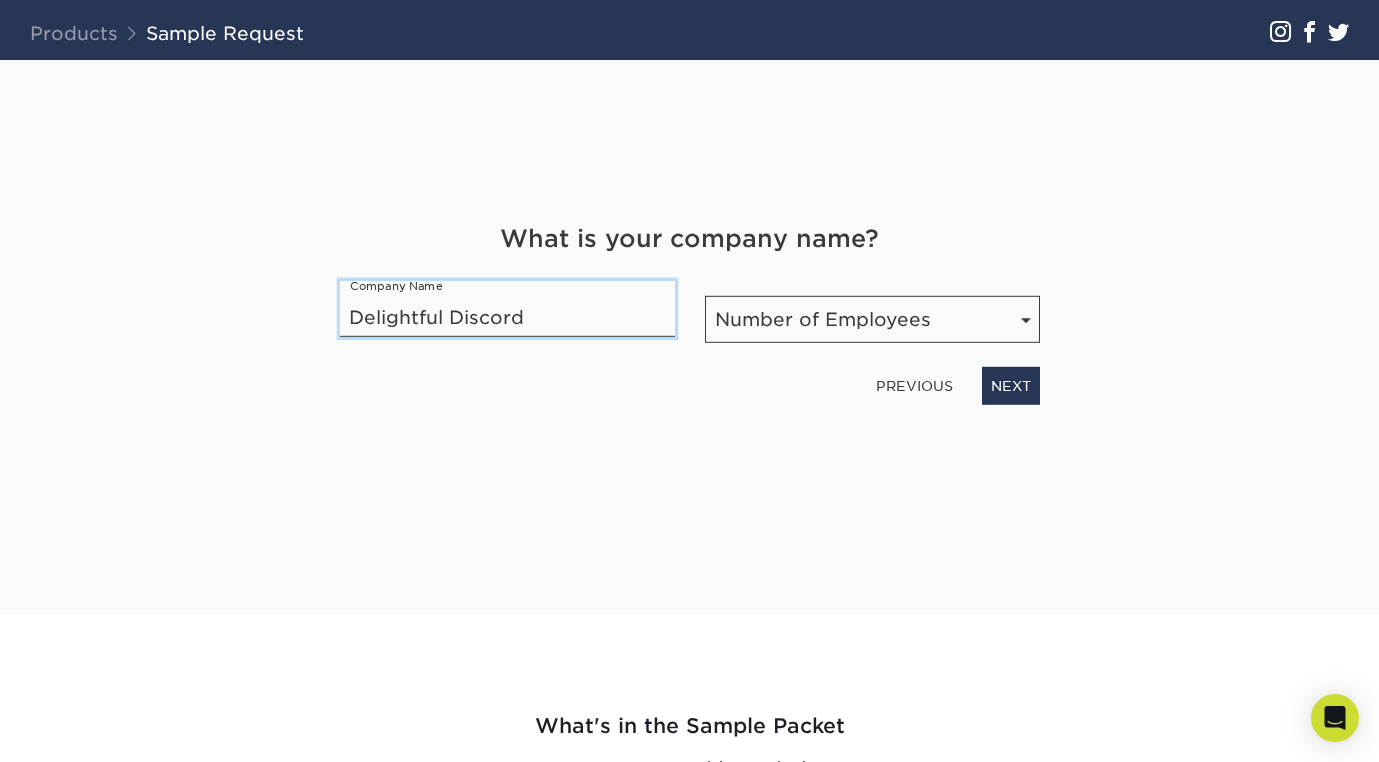 type on "Delightful Discord" 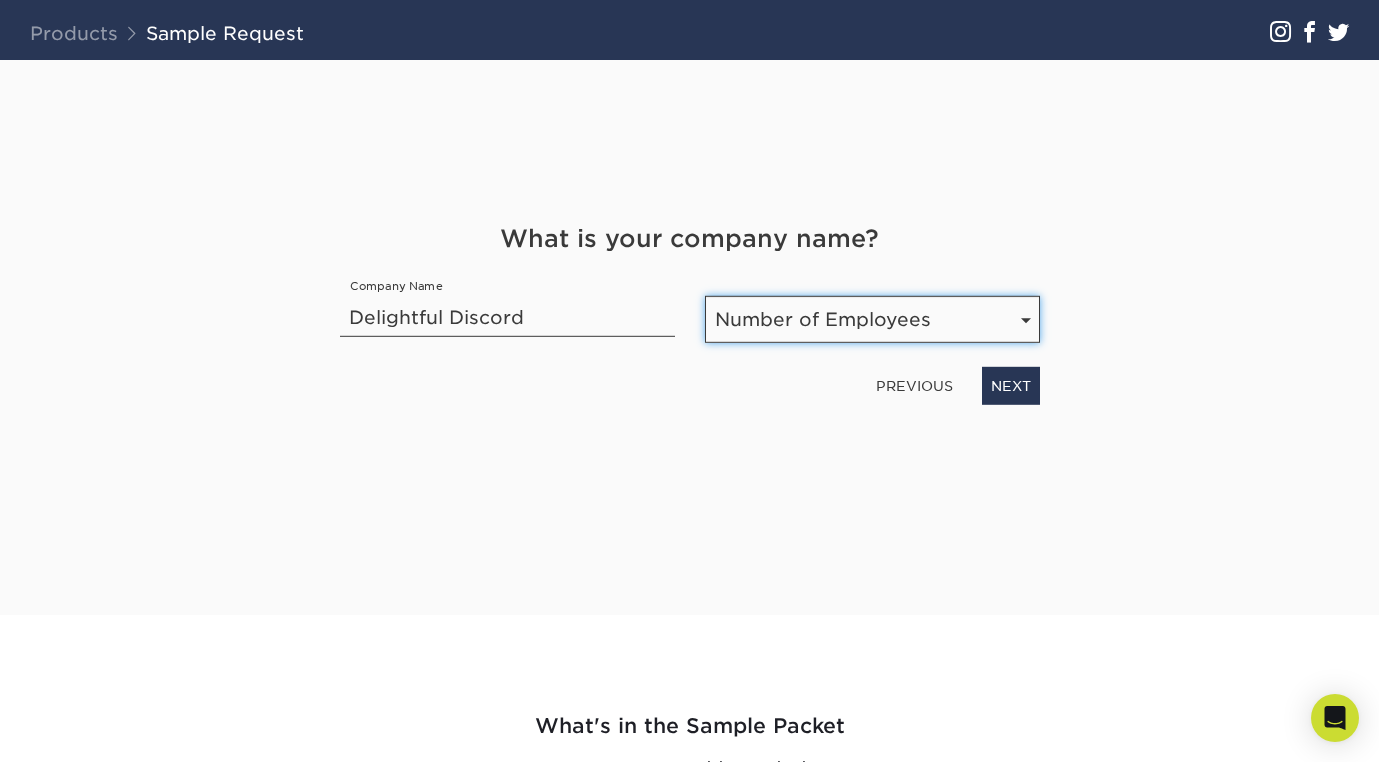 select on "Self-employed" 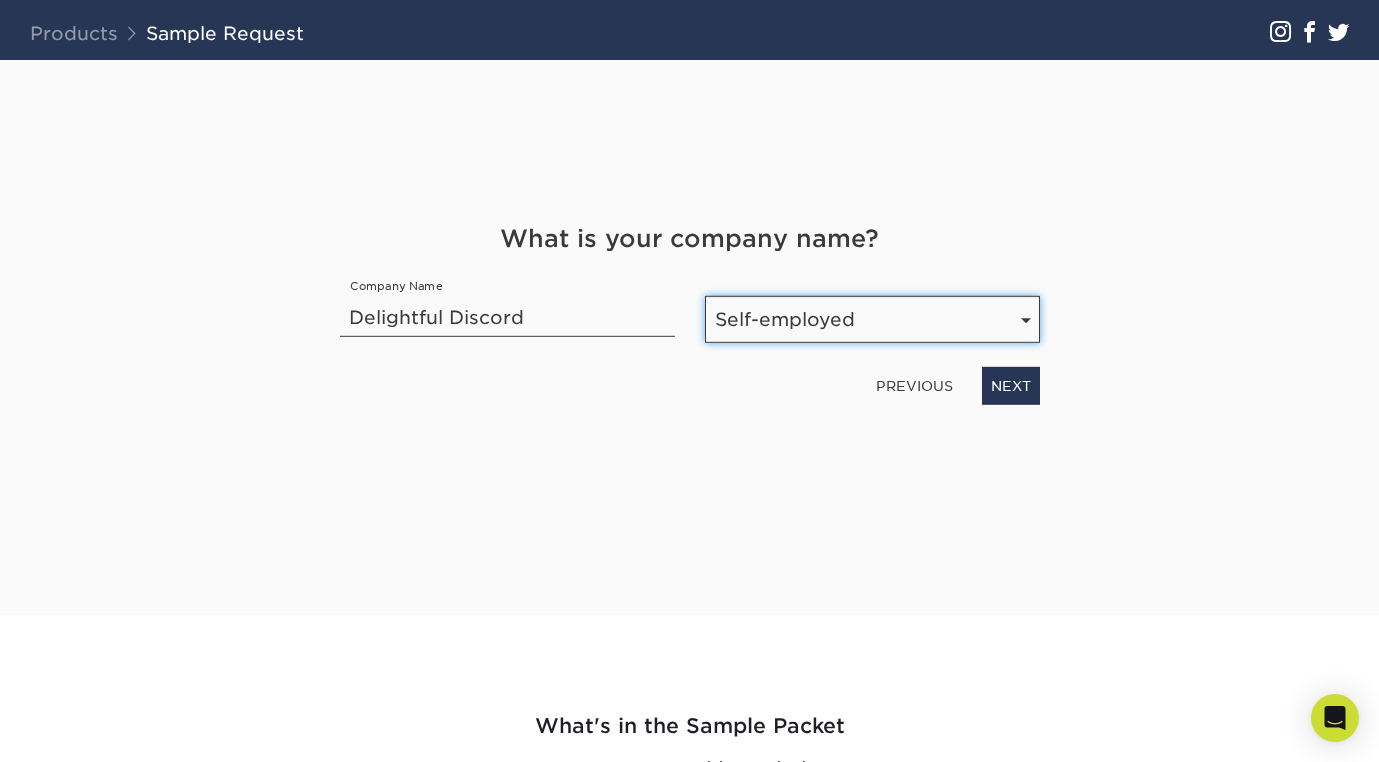 click on "Self-employed" at bounding box center (0, 0) 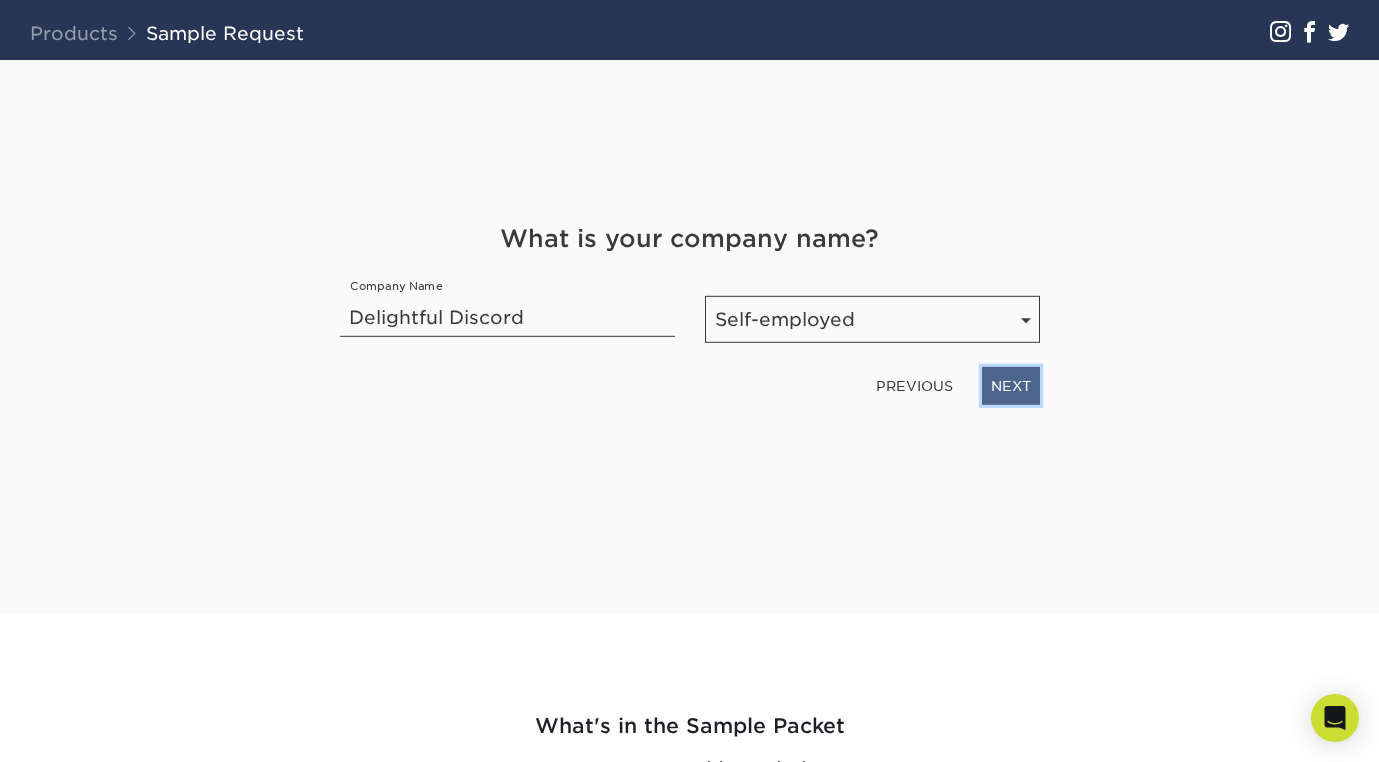 click on "NEXT" at bounding box center (1011, 386) 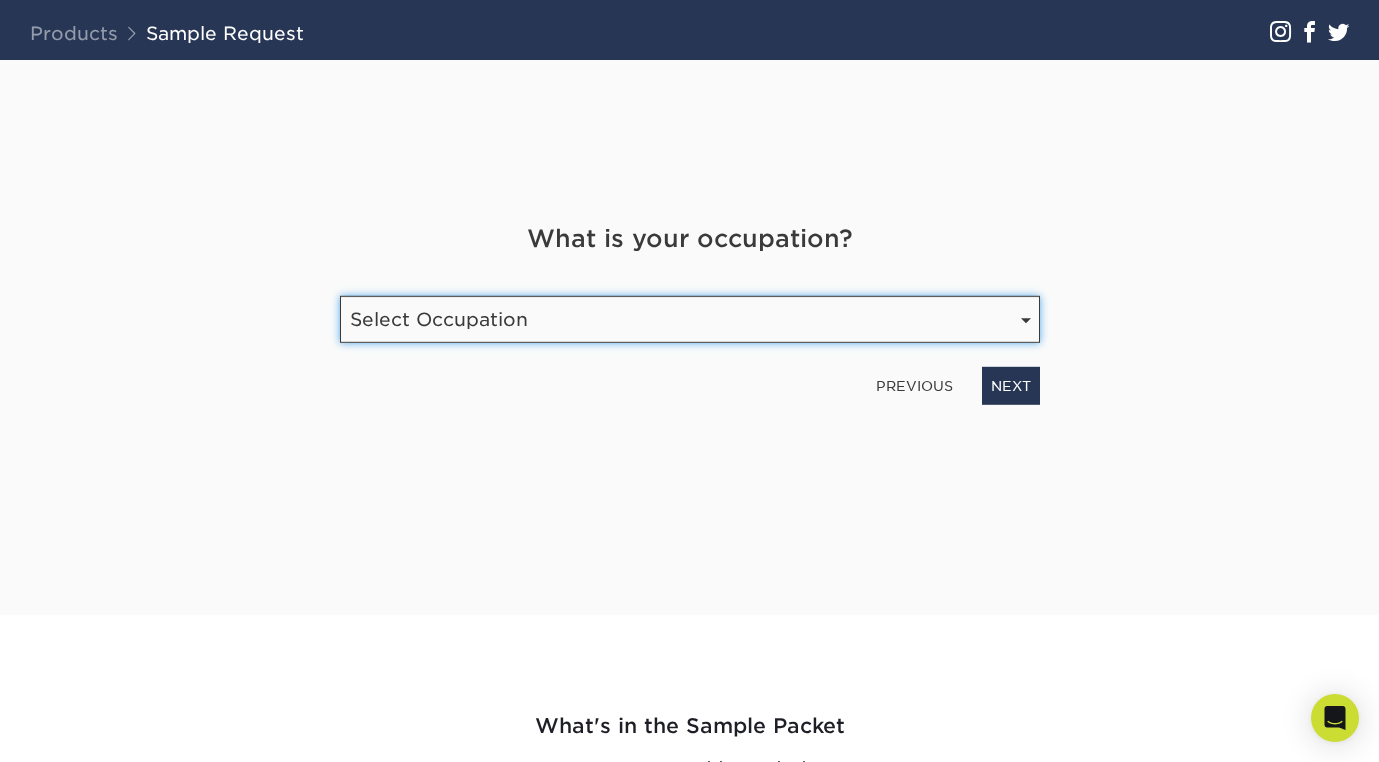 click on "Select Occupation
Agency
Automotive
Blogger
Cleaning Services
Construction
Education
Entertainment
Entrepreneur
Etsy Shop Owner
Event / Wedding Planner
Financial Services
Food / Beverage
Franchise
Graphic Designer / Freelance
Health Care
Hospitality
Human Resources
Insurance
Landscaping
Legal
Maintenance
Print" at bounding box center [690, 319] 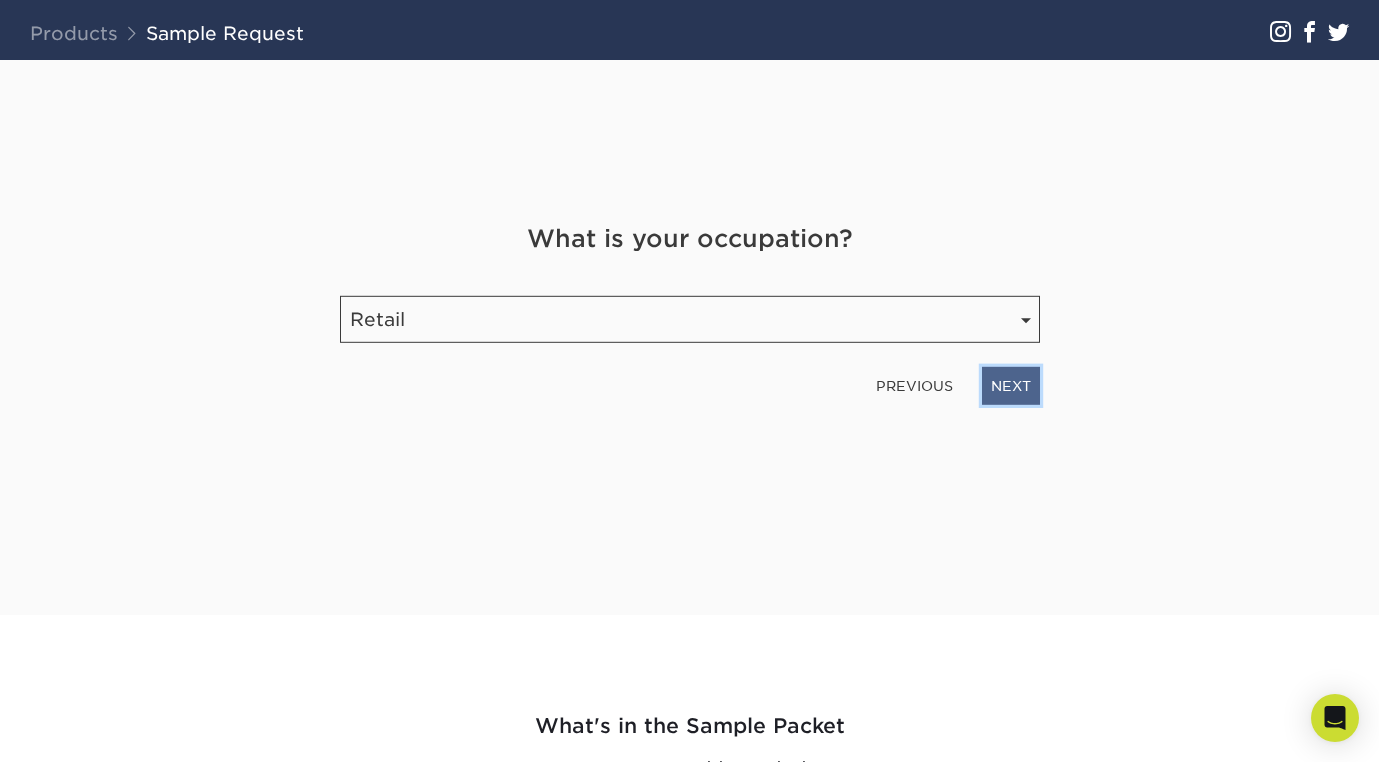 click on "NEXT" at bounding box center (1011, 386) 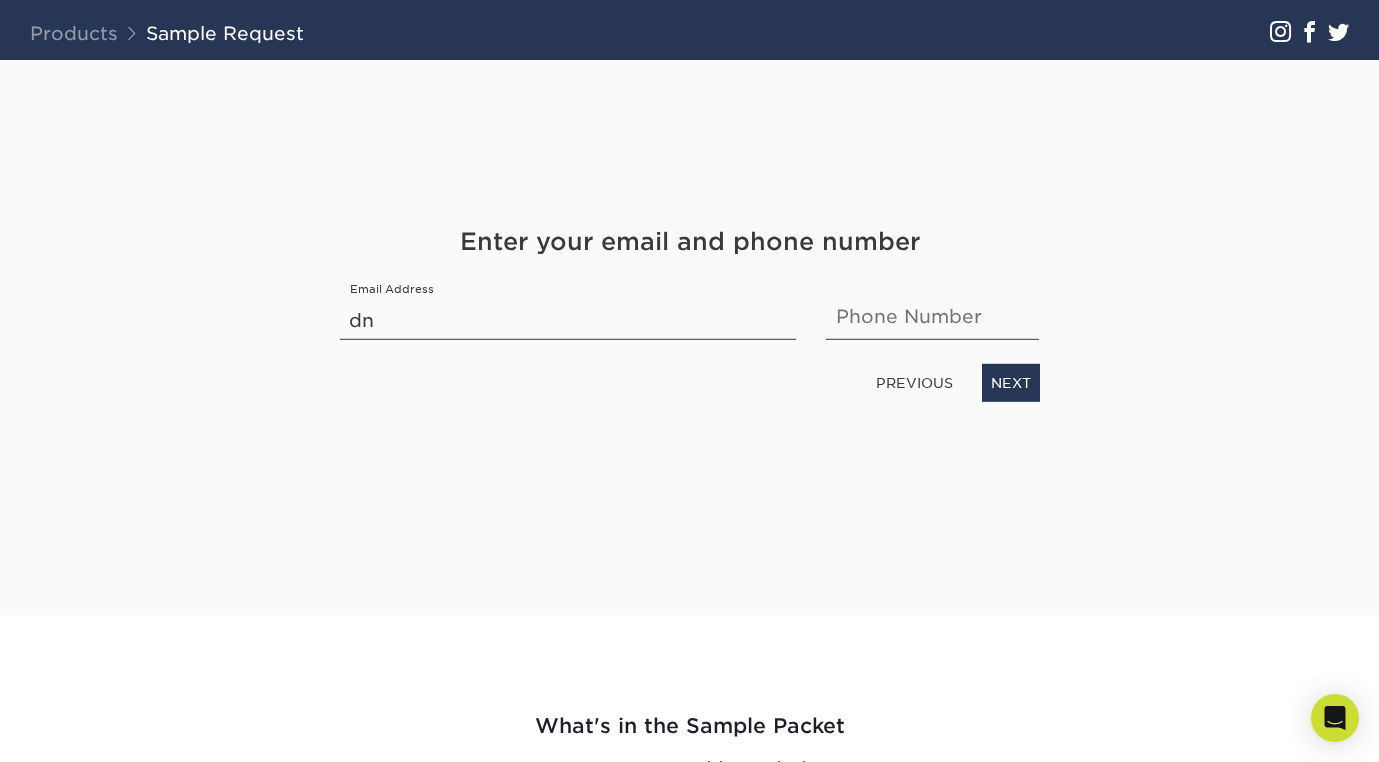 click on "Get Your  Free  Sample Pack
See and feel the quality of our most popular products, stocks, and finishes for yourself. Each print sample is designed to help you understand our products better so you can make the right product decision.
Need a sample of a product not included in our standard sample pack, or want to see a specific foil or painted edge color? Let us know, and we’ll do our best to accommodate your request.
First Name
[PERSON_NAME]
Last Name
[GEOGRAPHIC_DATA][PERSON_NAME]
NEXT
NEXT dn" at bounding box center [690, 313] 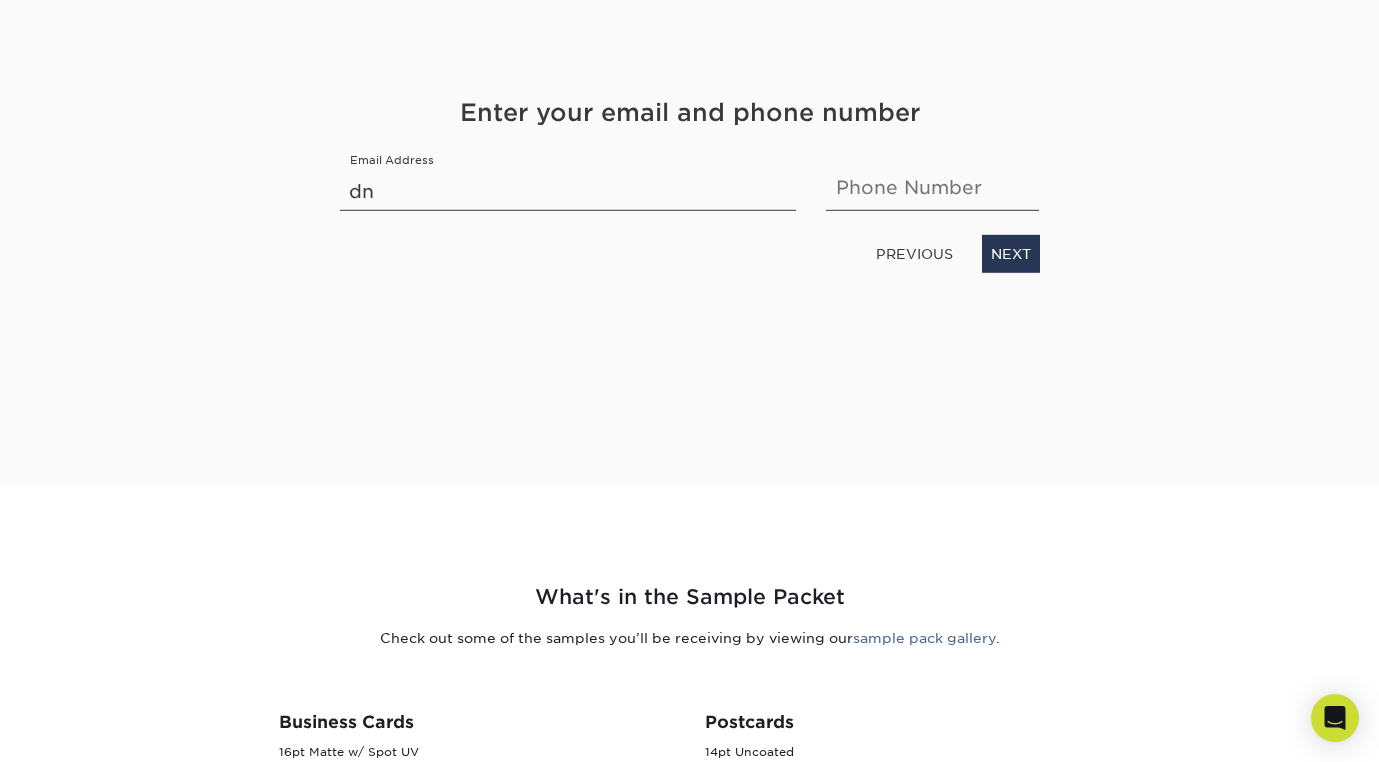 scroll, scrollTop: 250, scrollLeft: 0, axis: vertical 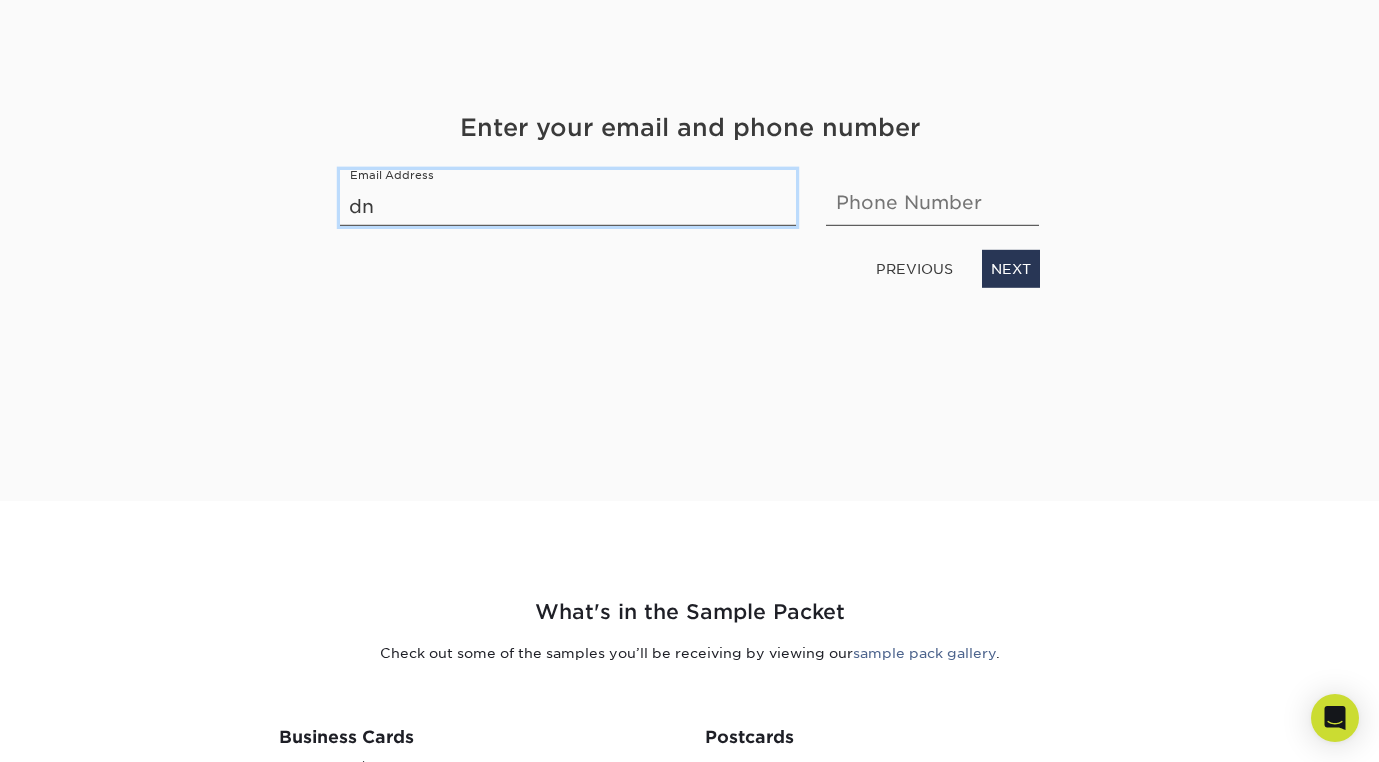 click on "dn" at bounding box center (568, 198) 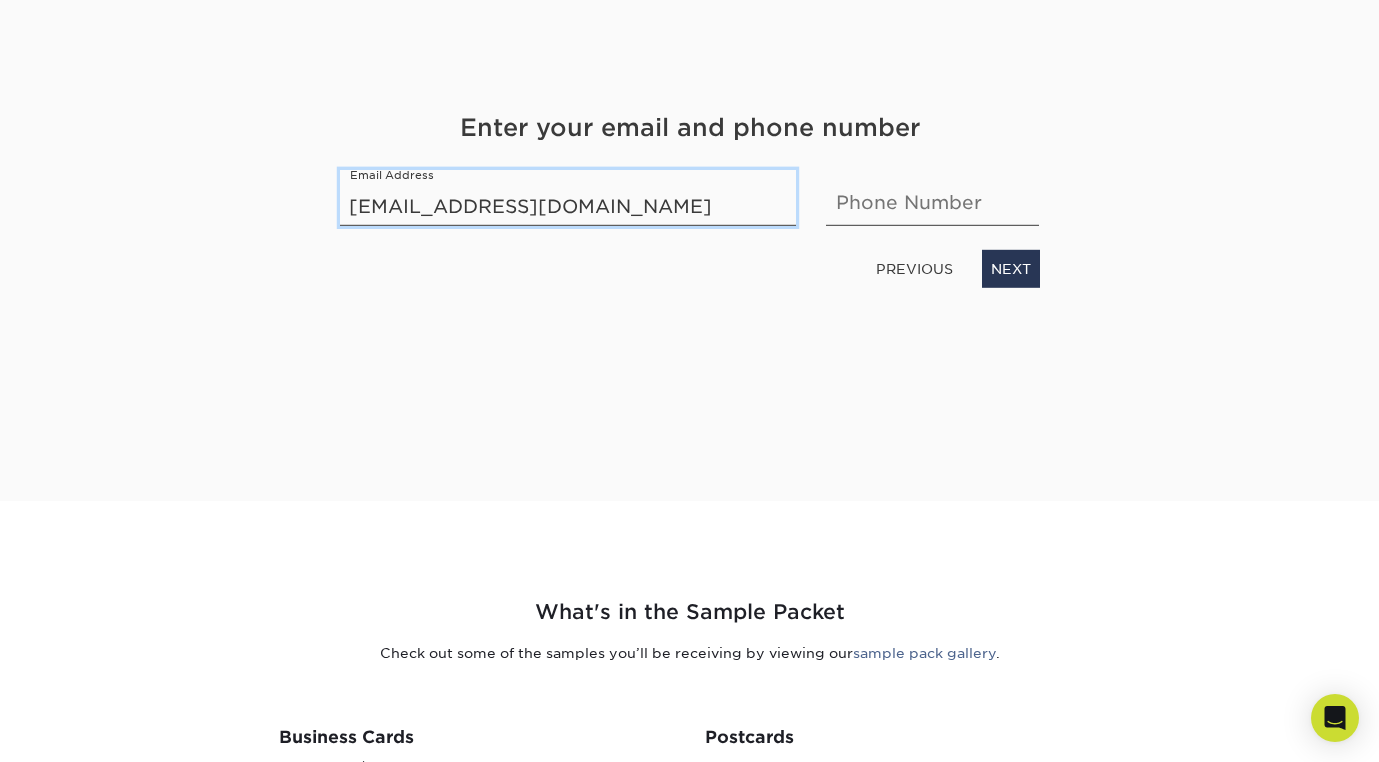 type on "[EMAIL_ADDRESS][DOMAIN_NAME]" 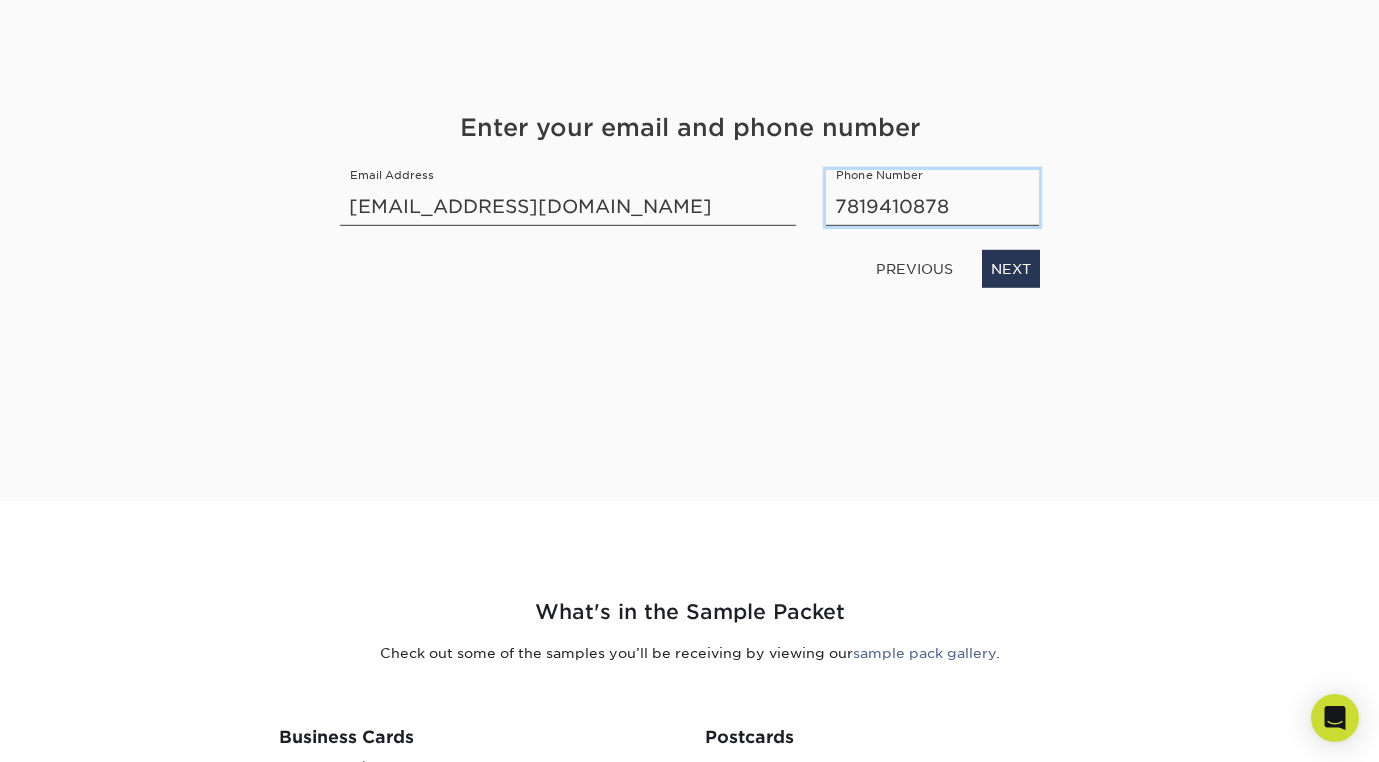type on "7819410878" 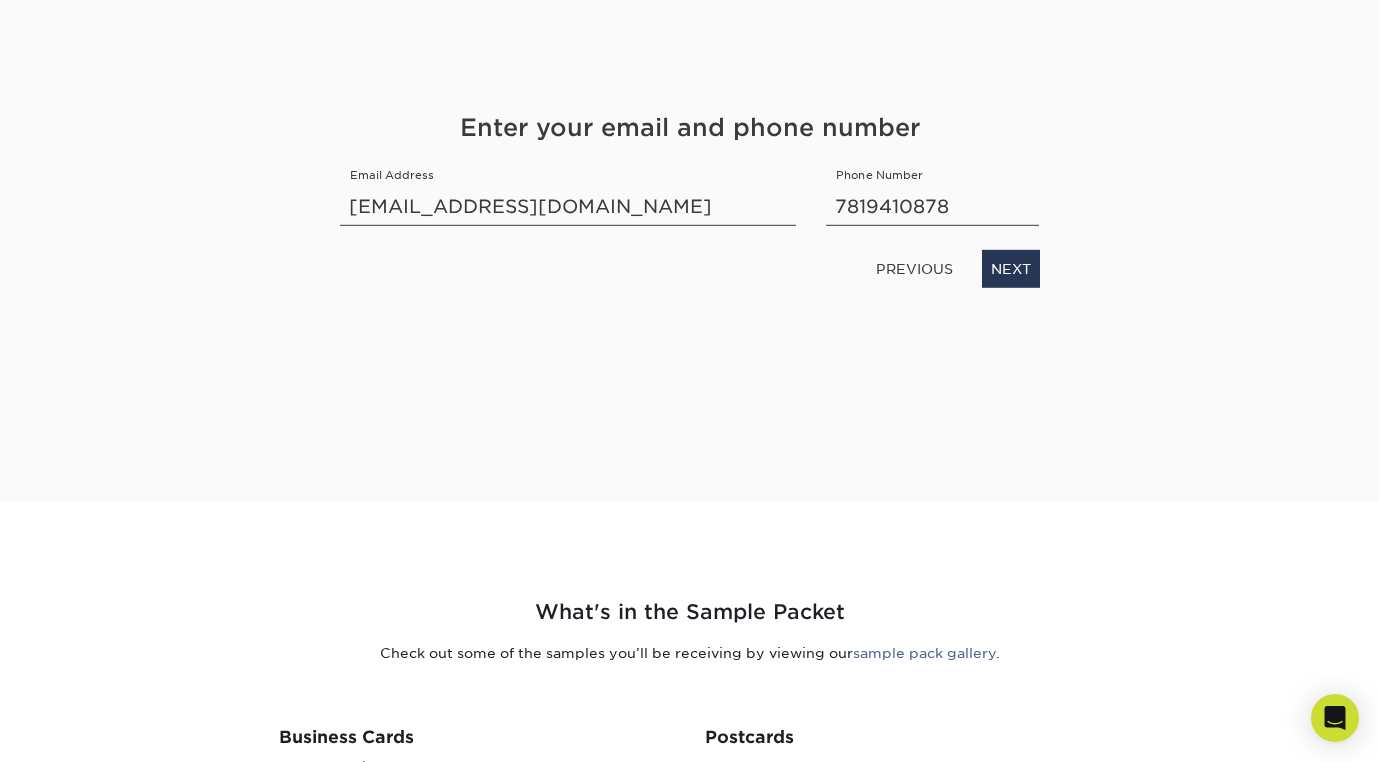 click on "Get Your  Free  Sample Pack
See and feel the quality of our most popular products, stocks, and finishes for yourself. Each print sample is designed to help you understand our products better so you can make the right product decision.
Need a sample of a product not included in our standard sample pack, or want to see a specific foil or painted edge color? Let us know, and we’ll do our best to accommodate your request.
First Name
[PERSON_NAME]
Last Name
[GEOGRAPHIC_DATA][PERSON_NAME]
NEXT
NEXT" at bounding box center (690, 199) 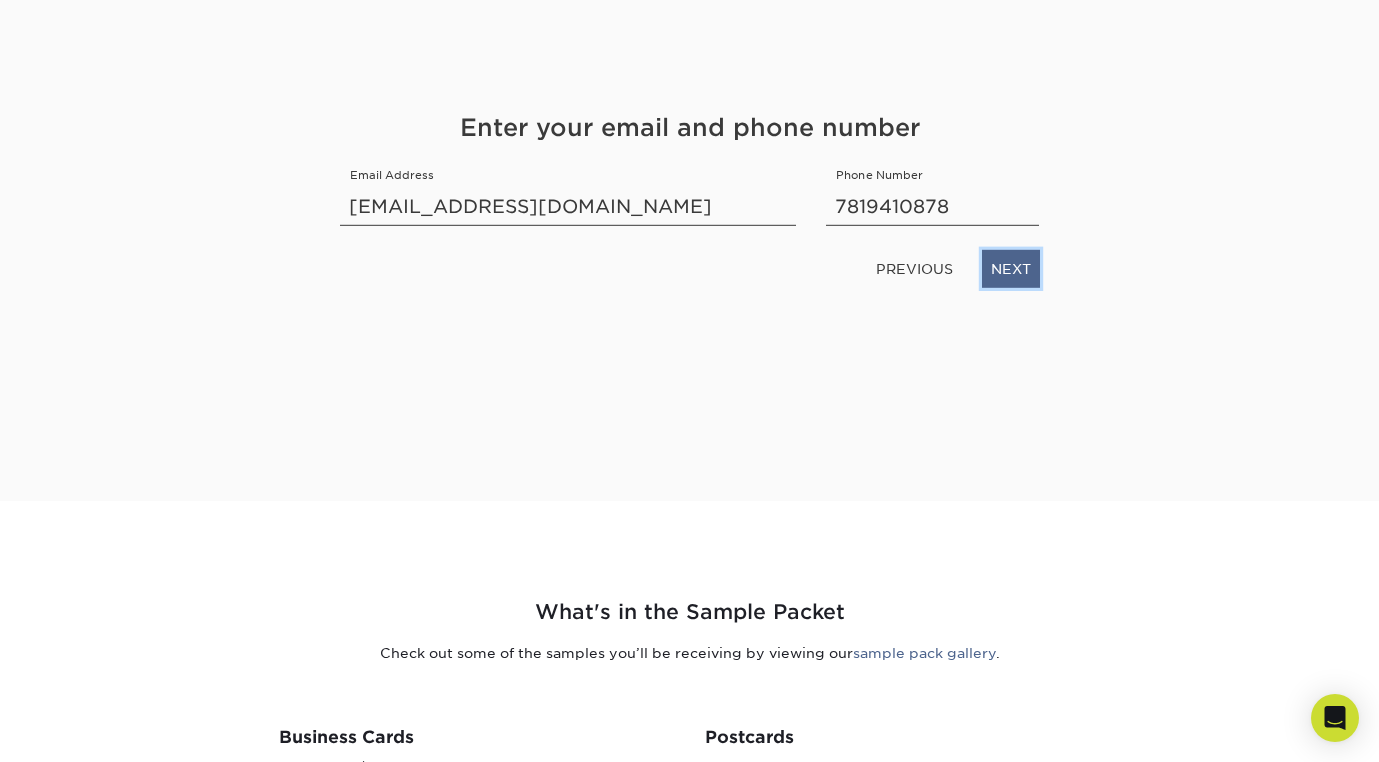 click on "NEXT" at bounding box center [1011, 269] 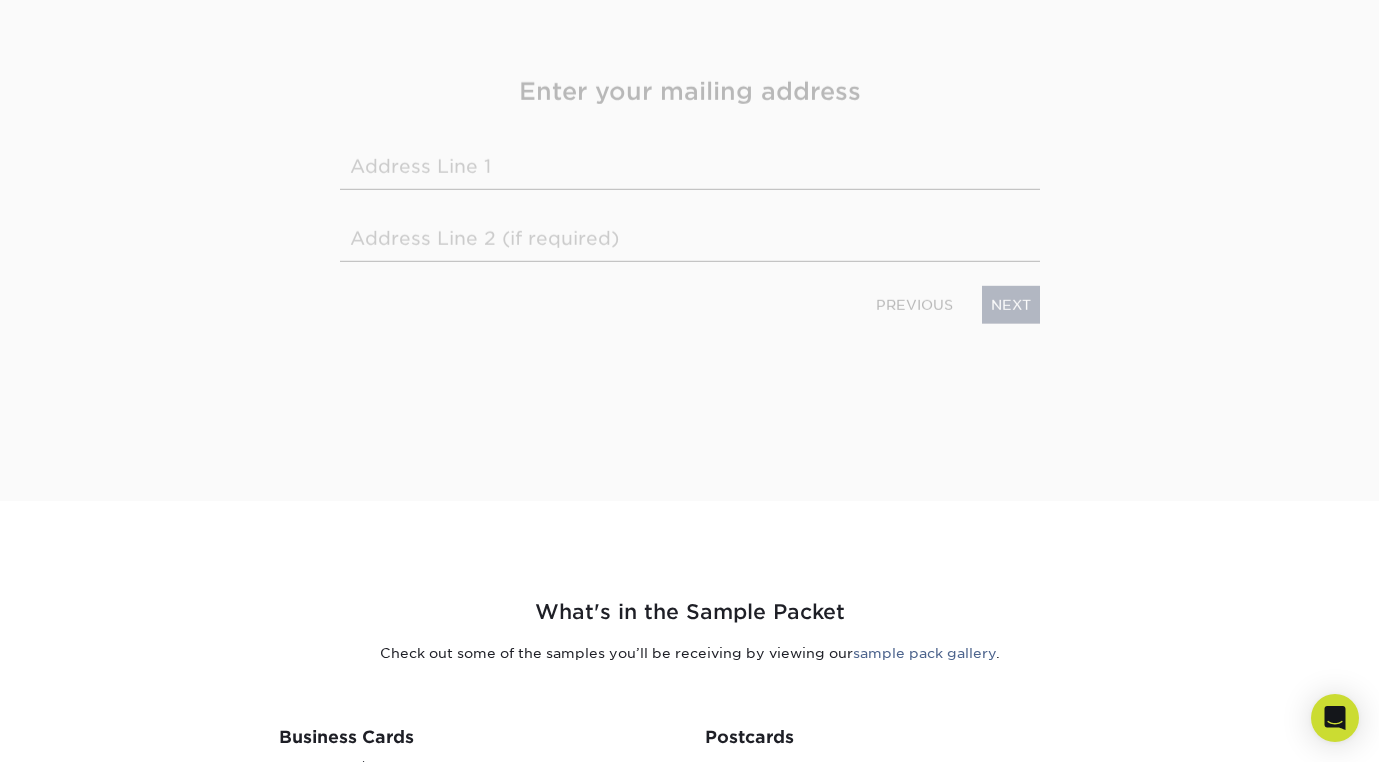 scroll, scrollTop: 214, scrollLeft: 0, axis: vertical 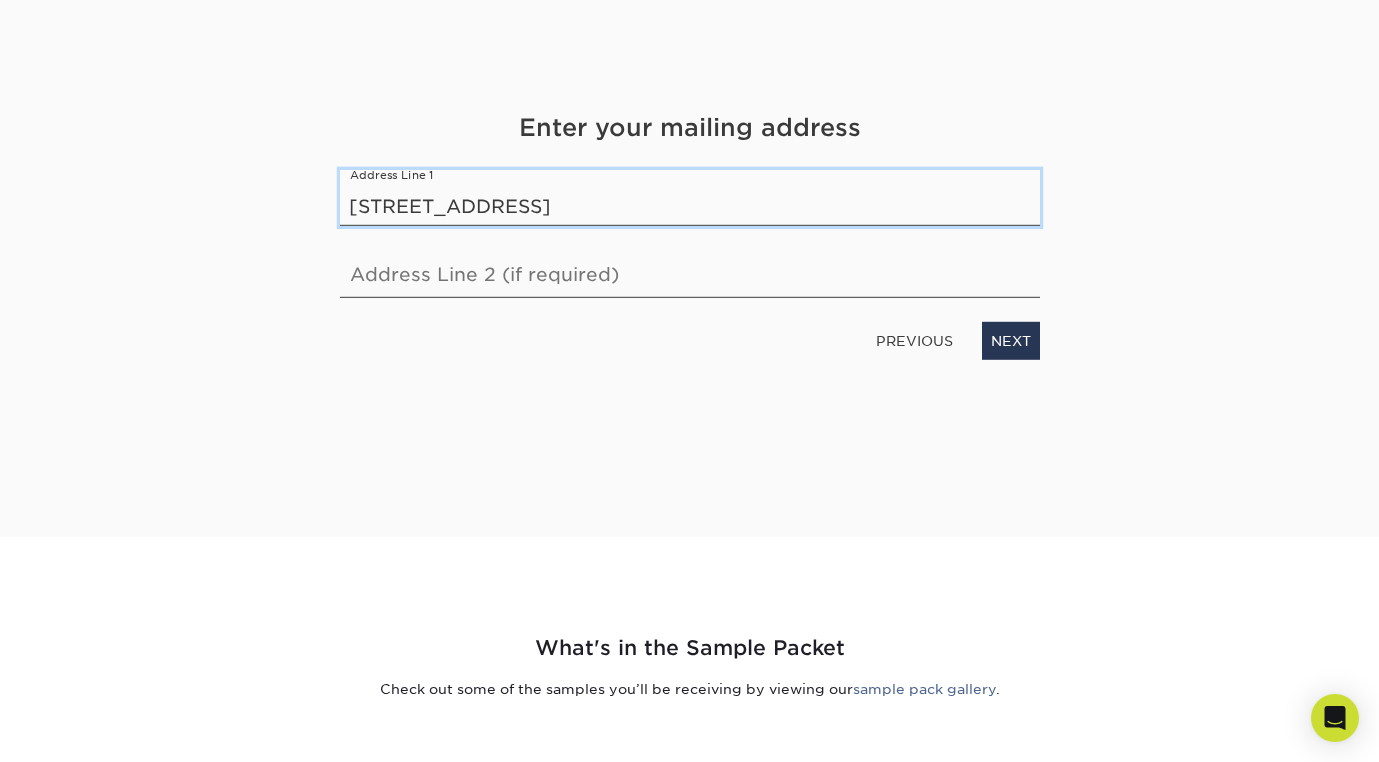 type on "[STREET_ADDRESS]" 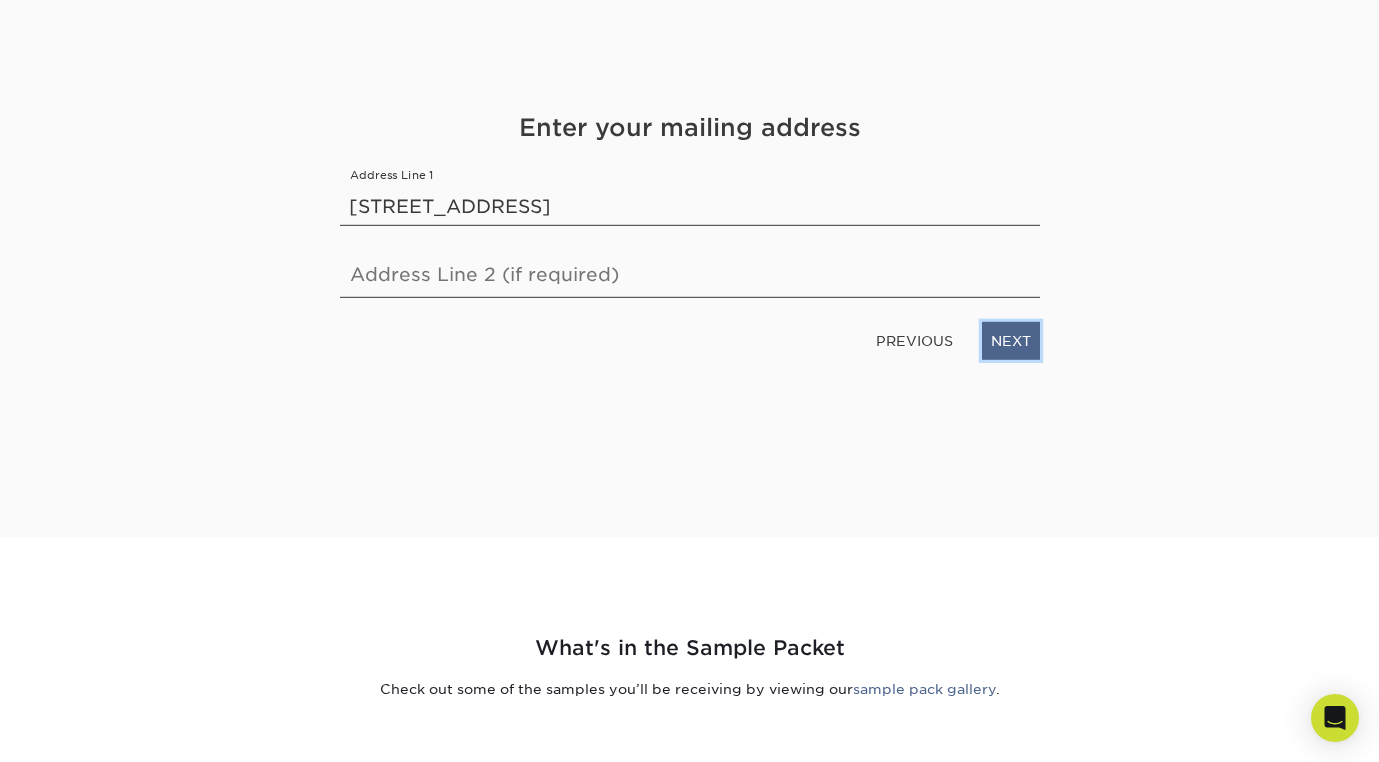 click on "NEXT" at bounding box center [1011, 341] 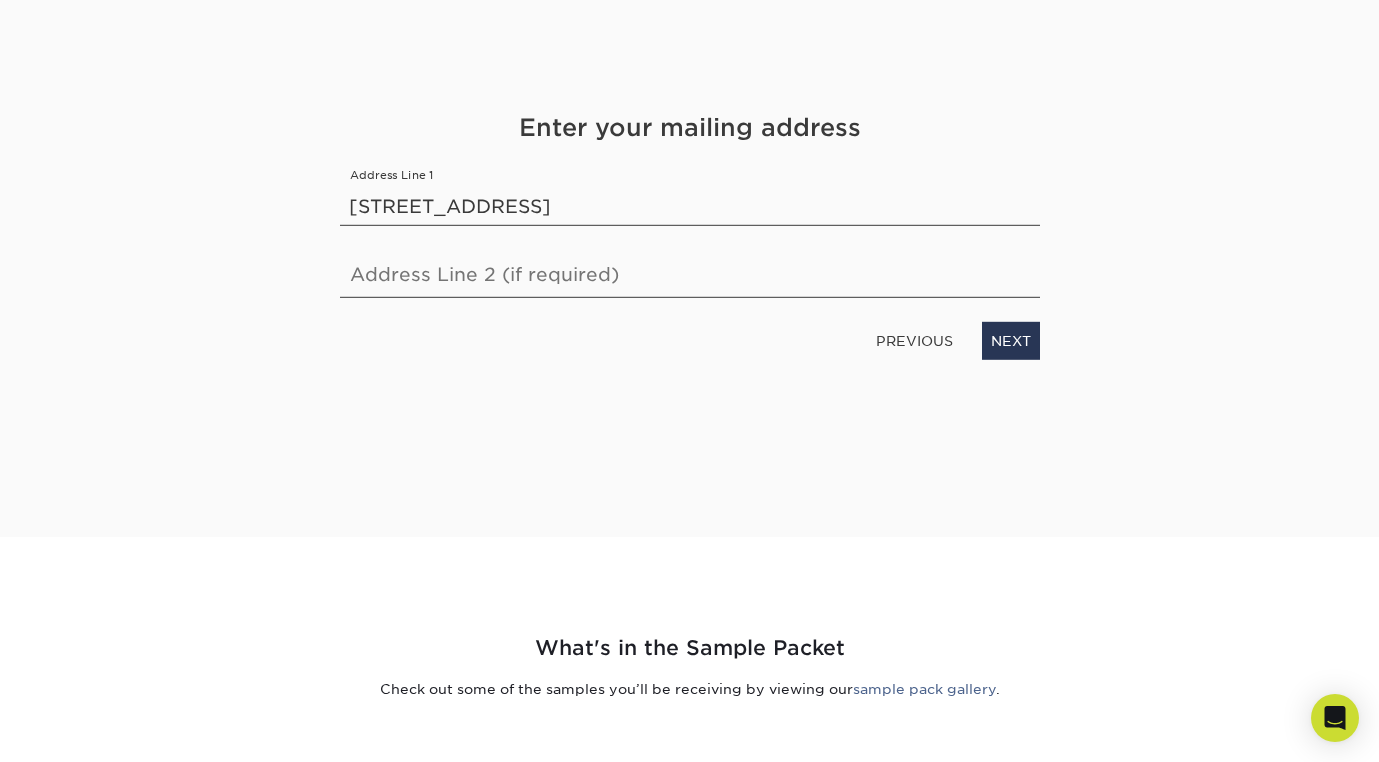 scroll, scrollTop: 208, scrollLeft: 0, axis: vertical 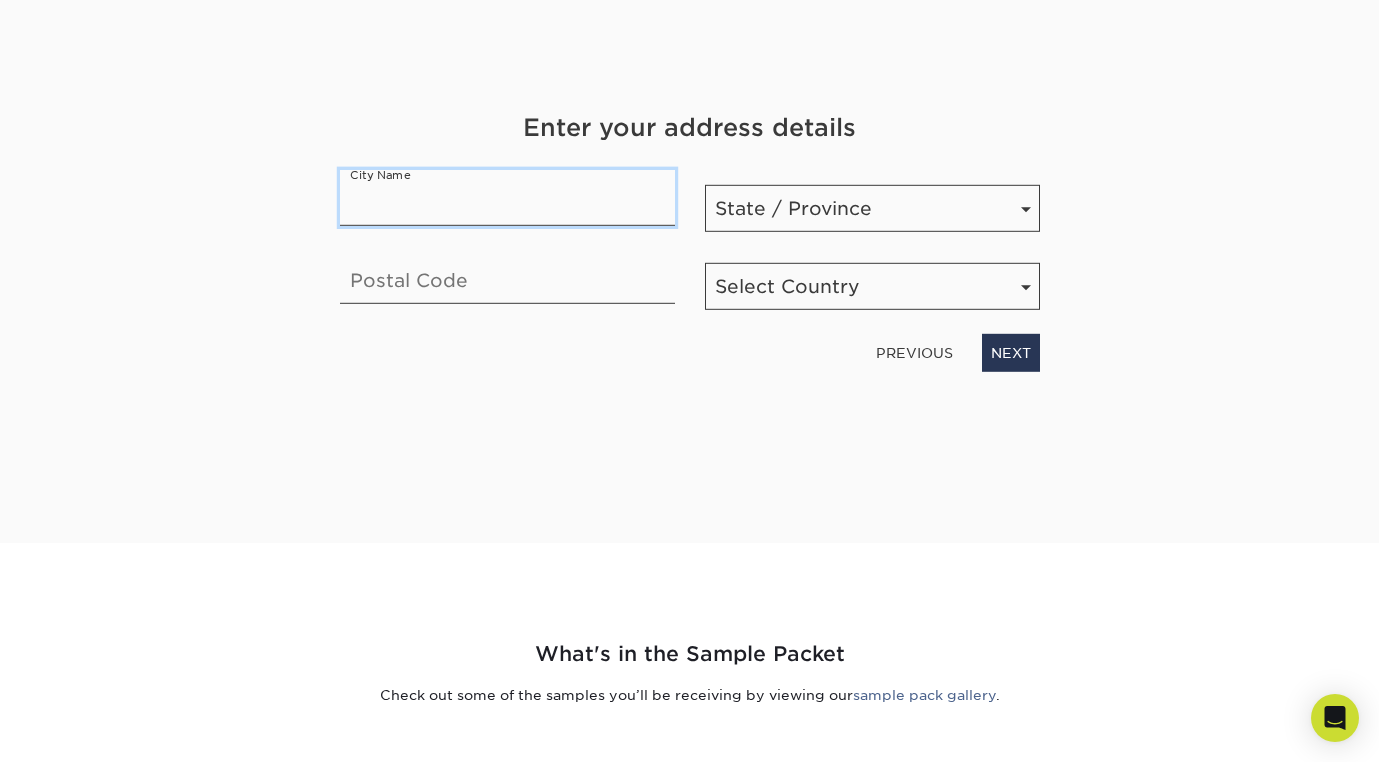click at bounding box center [507, 198] 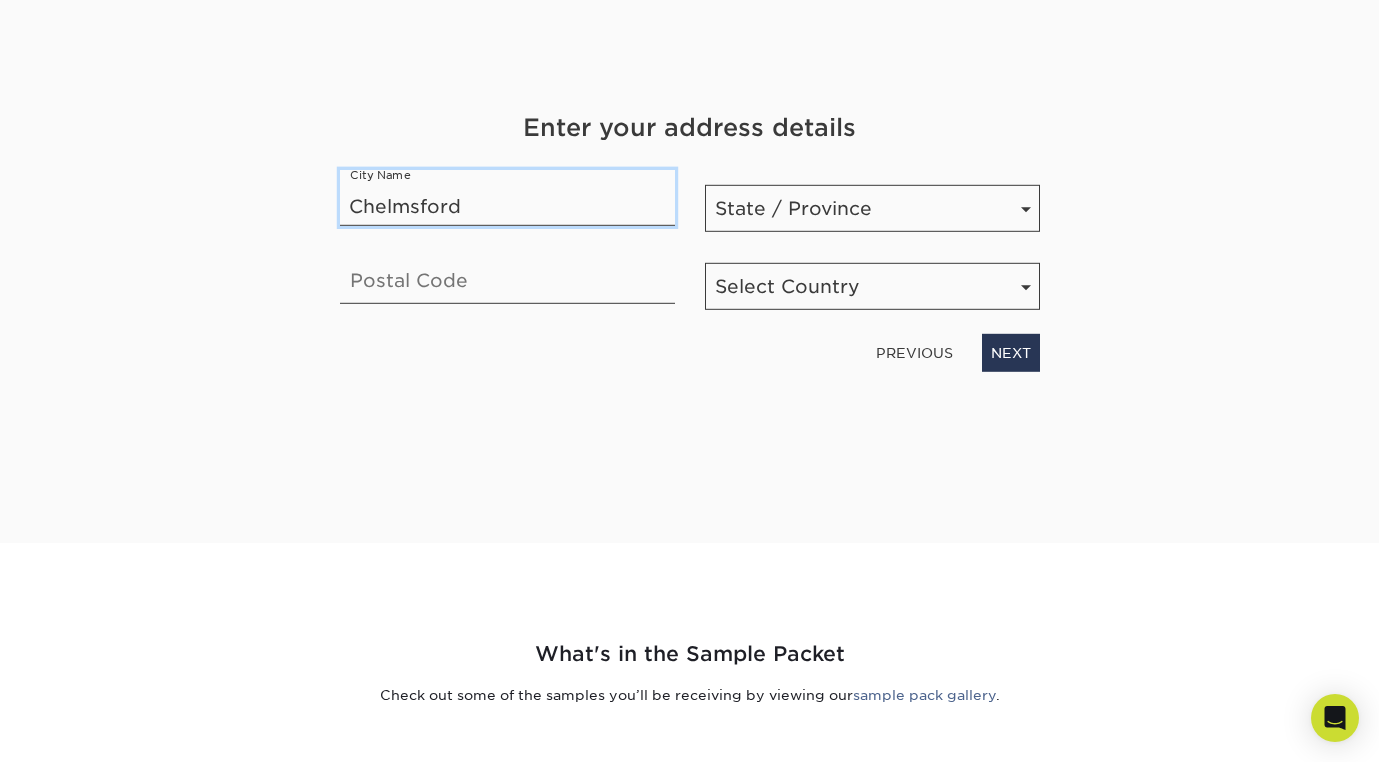 type on "Chelmsford" 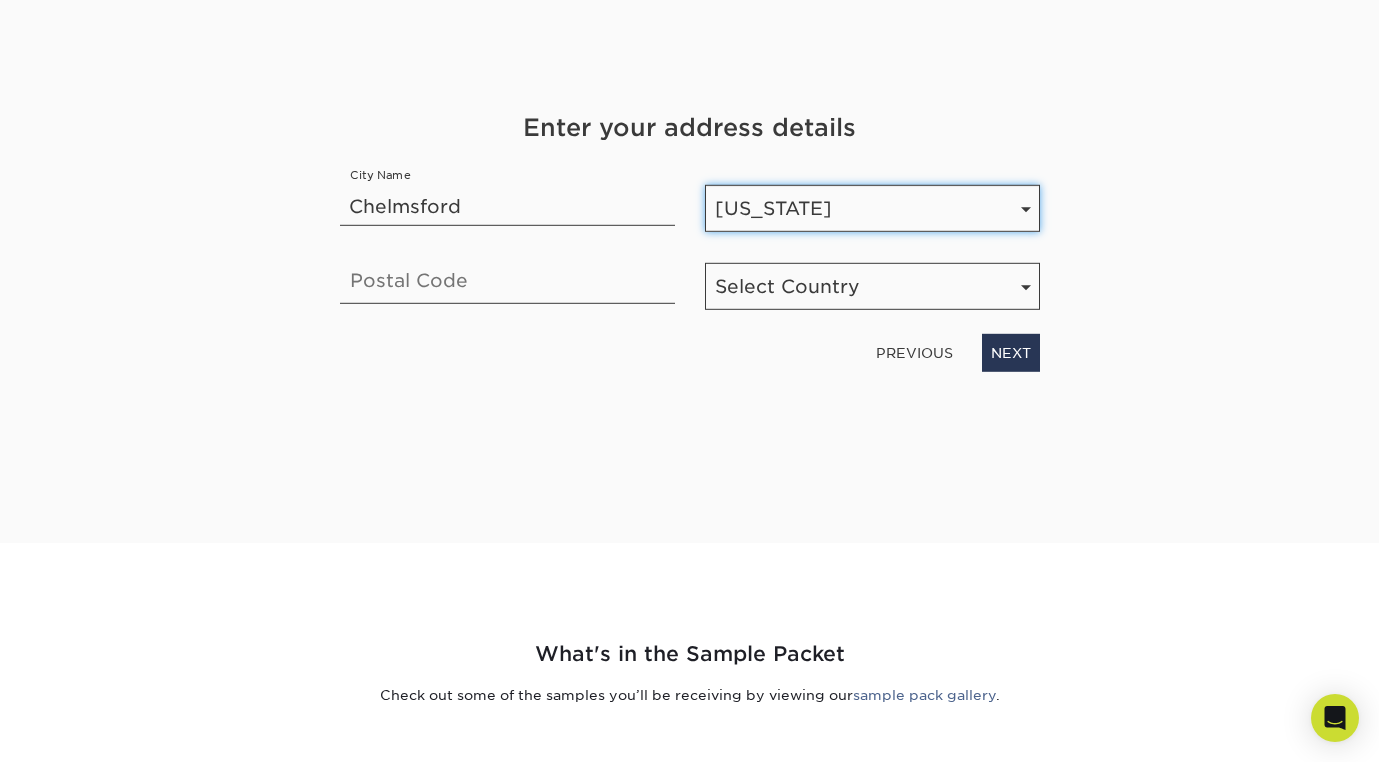select on "MA" 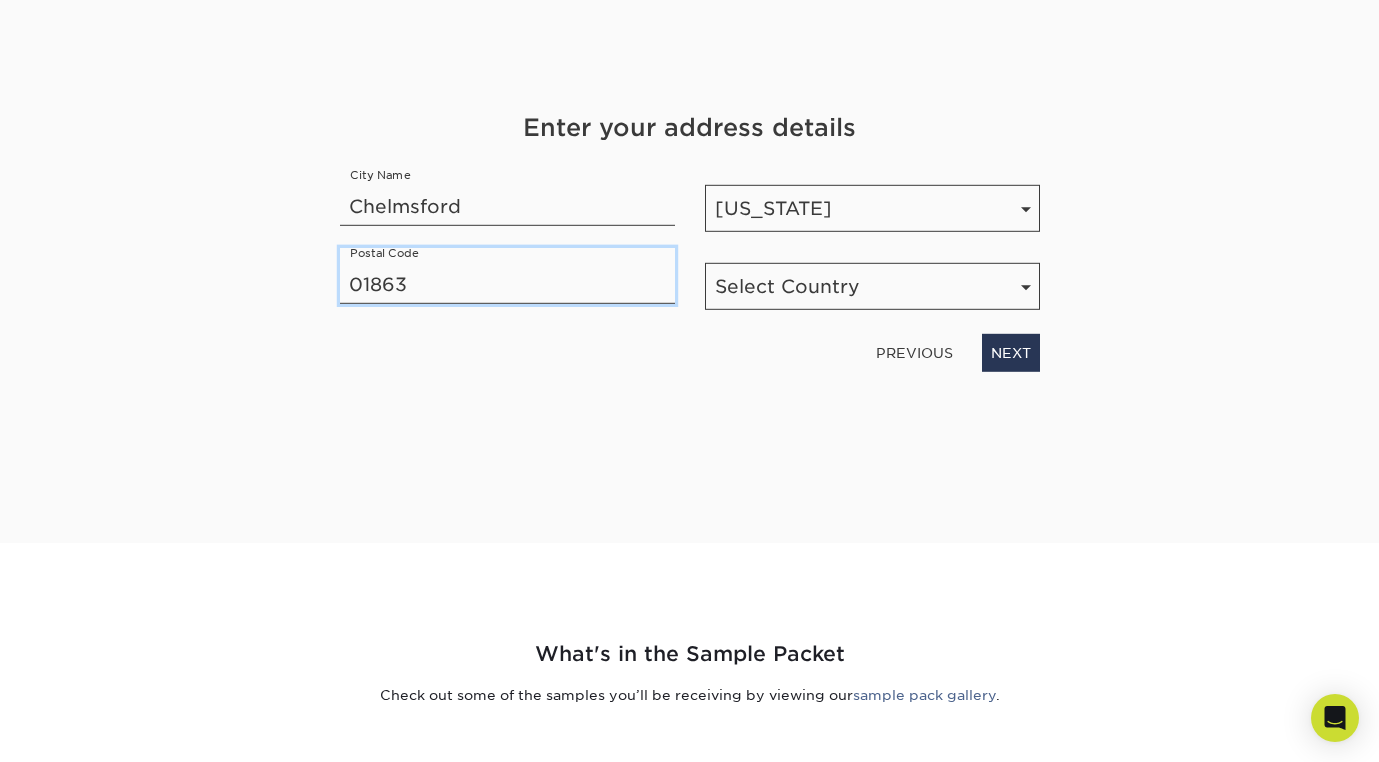 type on "01863" 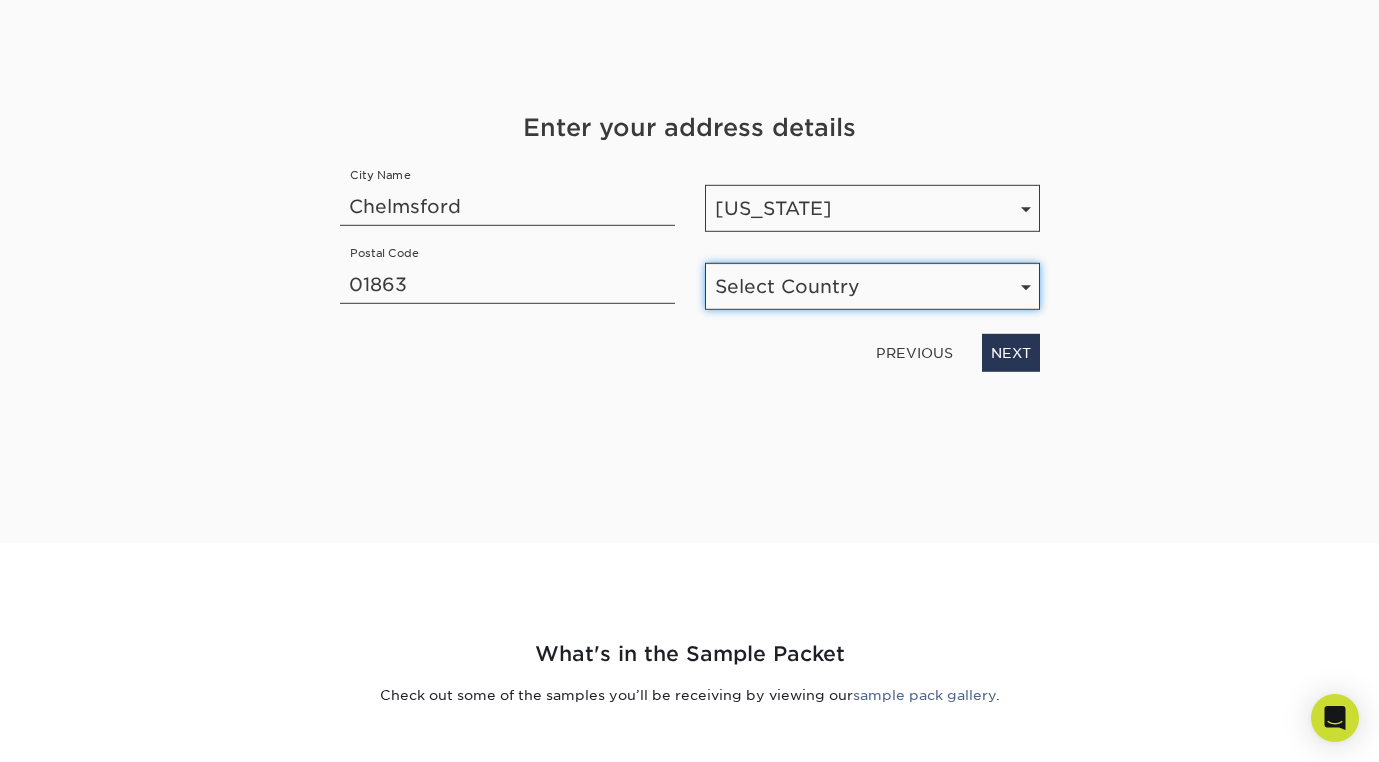click on "[GEOGRAPHIC_DATA]" at bounding box center (0, 0) 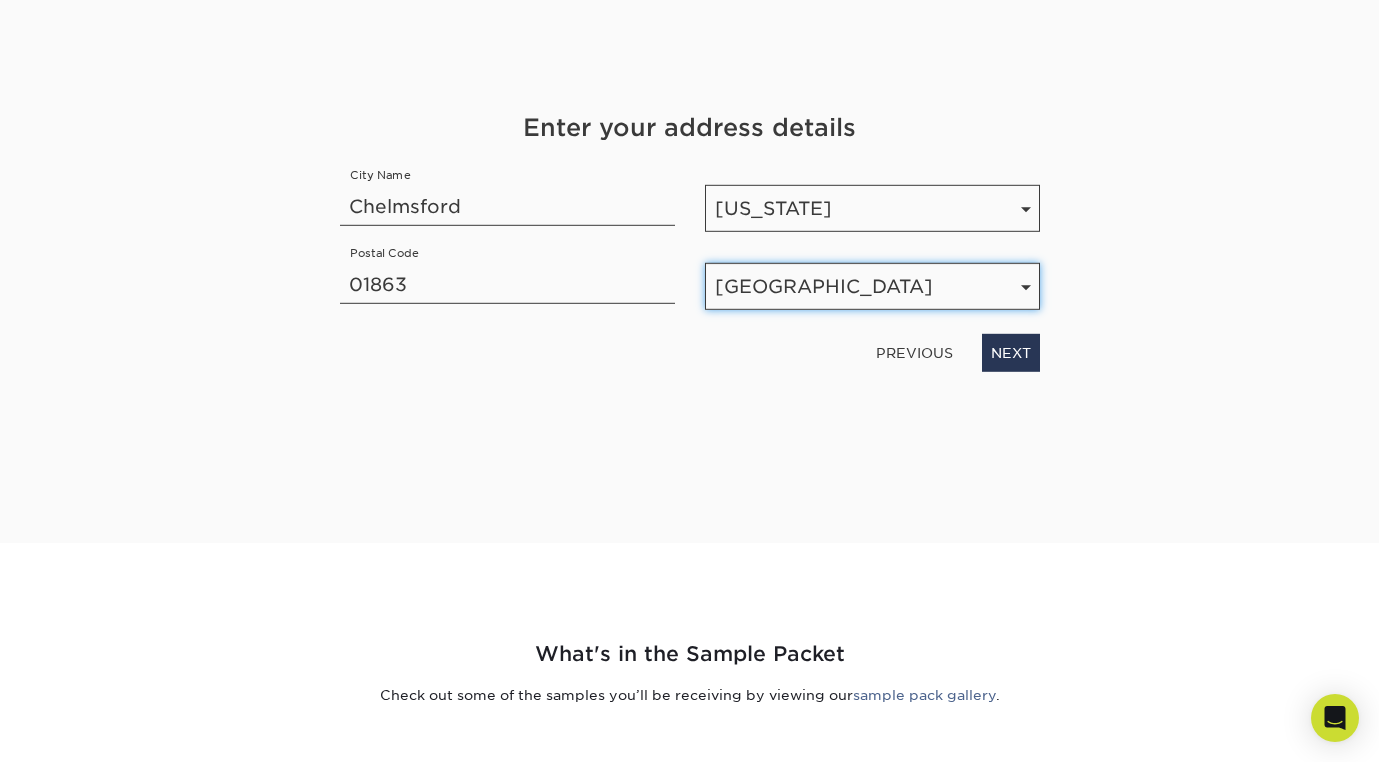 click on "[GEOGRAPHIC_DATA]" at bounding box center (0, 0) 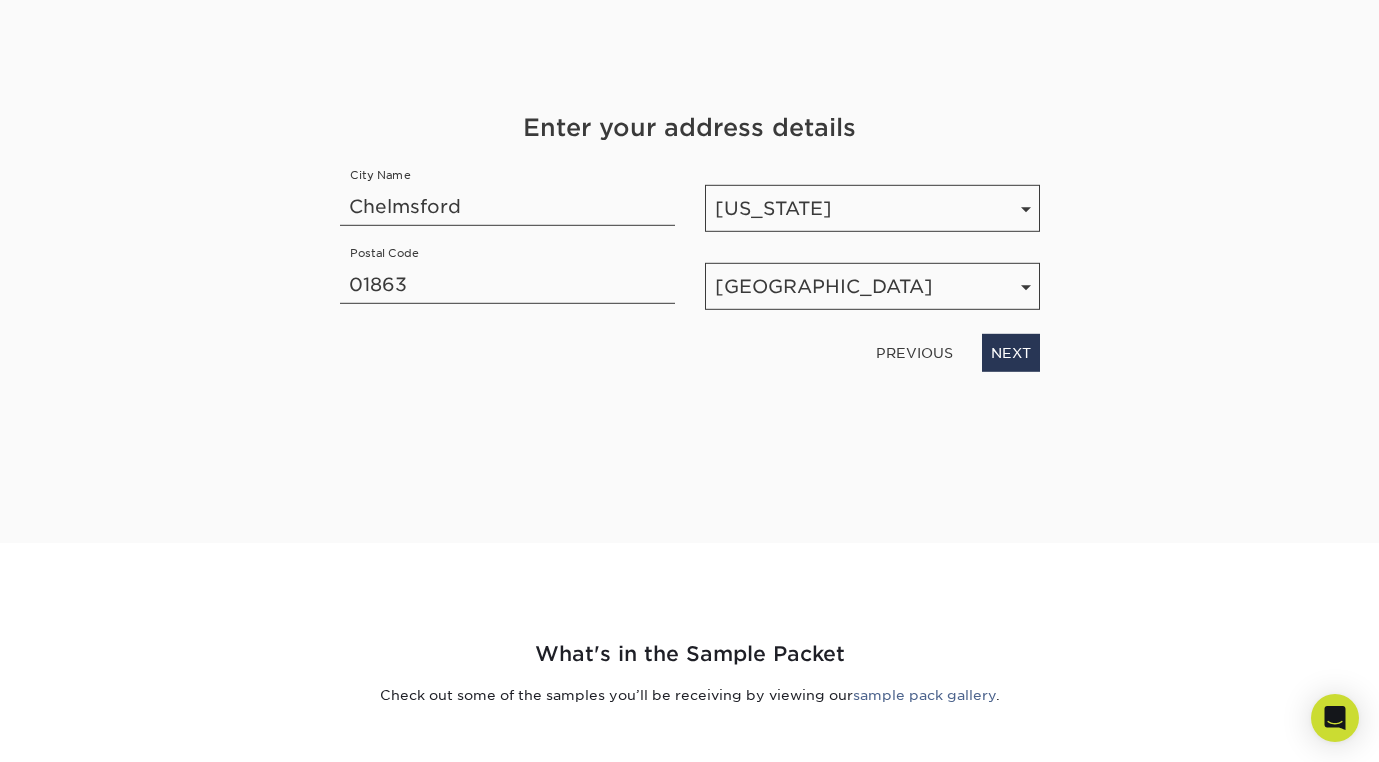 click on "Get Your  Free  Sample Pack
See and feel the quality of our most popular products, stocks, and finishes for yourself. Each print sample is designed to help you understand our products better so you can make the right product decision.
Need a sample of a product not included in our standard sample pack, or want to see a specific foil or painted edge color? Let us know, and we’ll do our best to accommodate your request.
First Name
[PERSON_NAME]
Last Name
[GEOGRAPHIC_DATA][PERSON_NAME]
NEXT
NEXT" at bounding box center [690, 265] 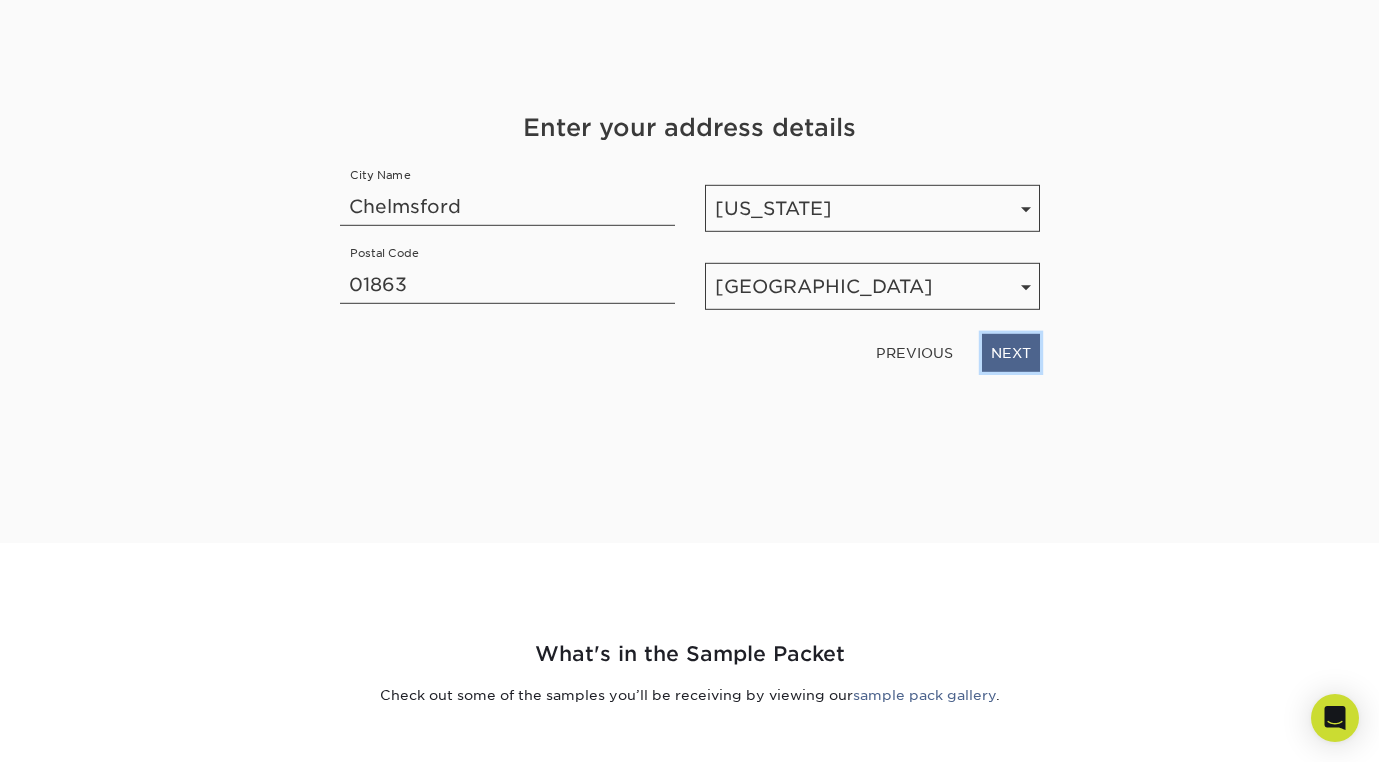 click on "NEXT" at bounding box center (1011, 353) 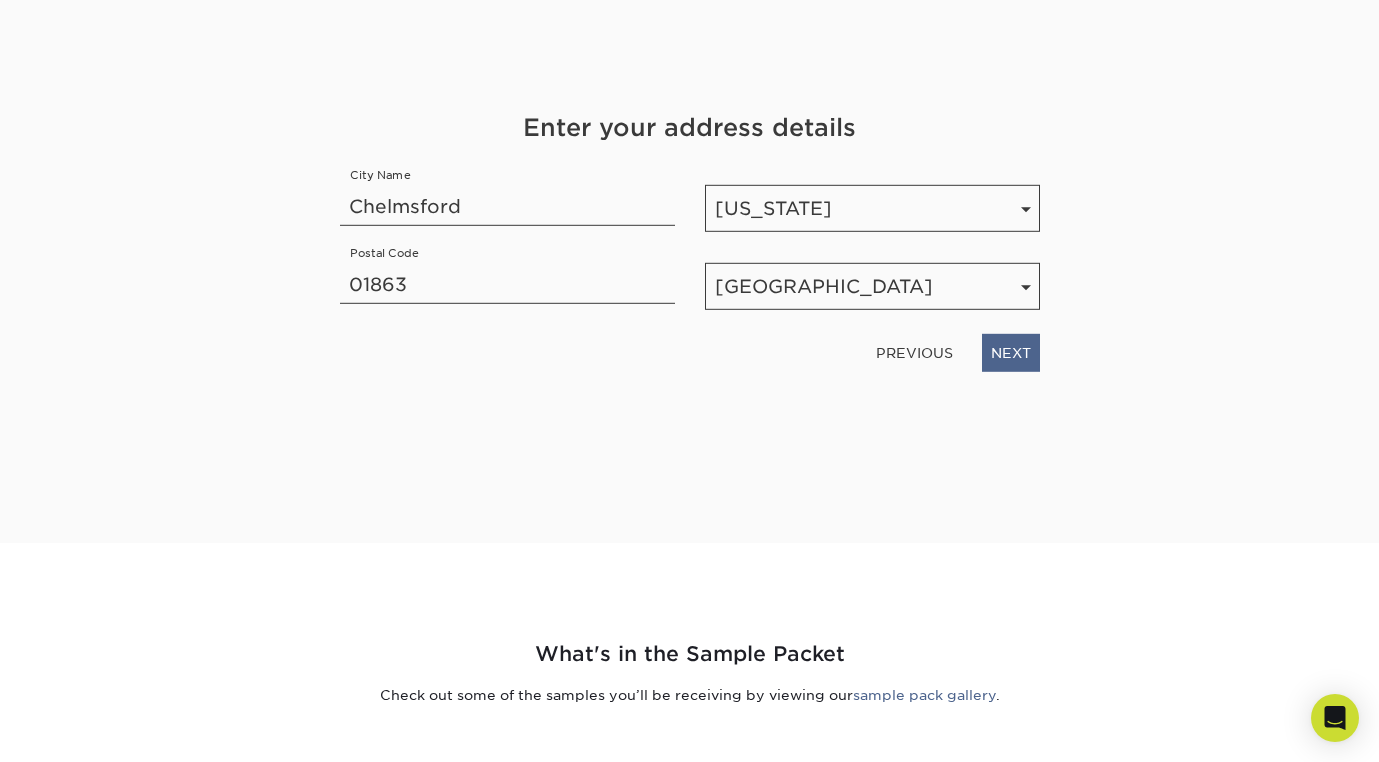 scroll, scrollTop: 188, scrollLeft: 0, axis: vertical 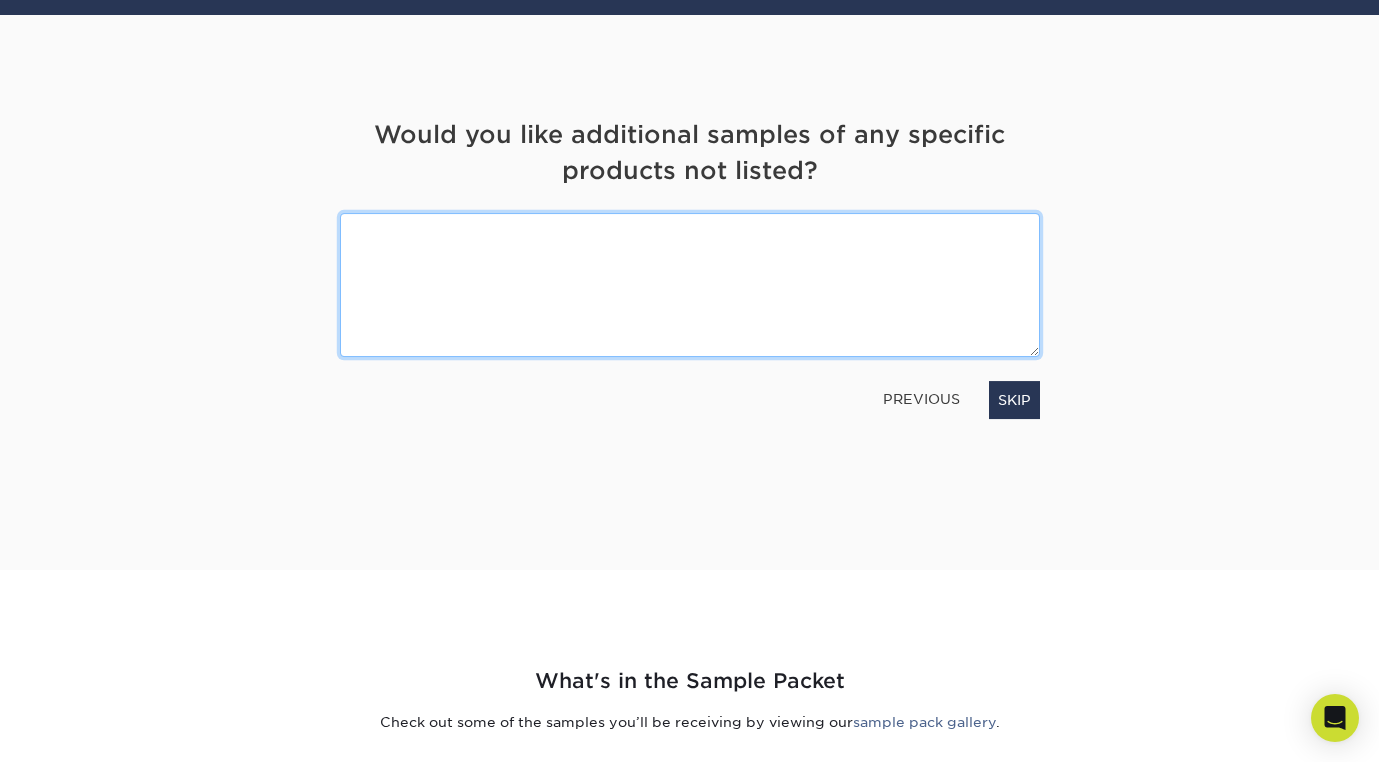 click at bounding box center (690, 284) 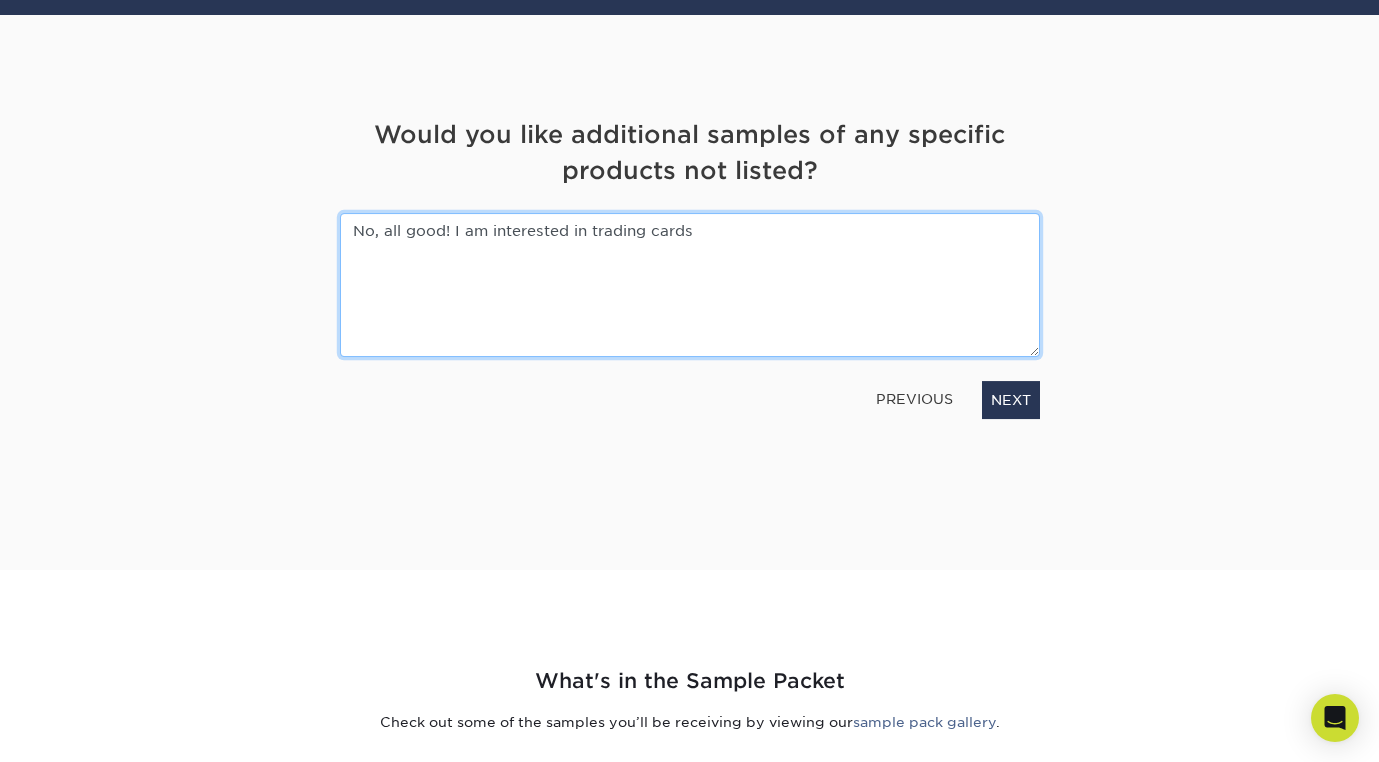 drag, startPoint x: 452, startPoint y: 231, endPoint x: 254, endPoint y: 231, distance: 198 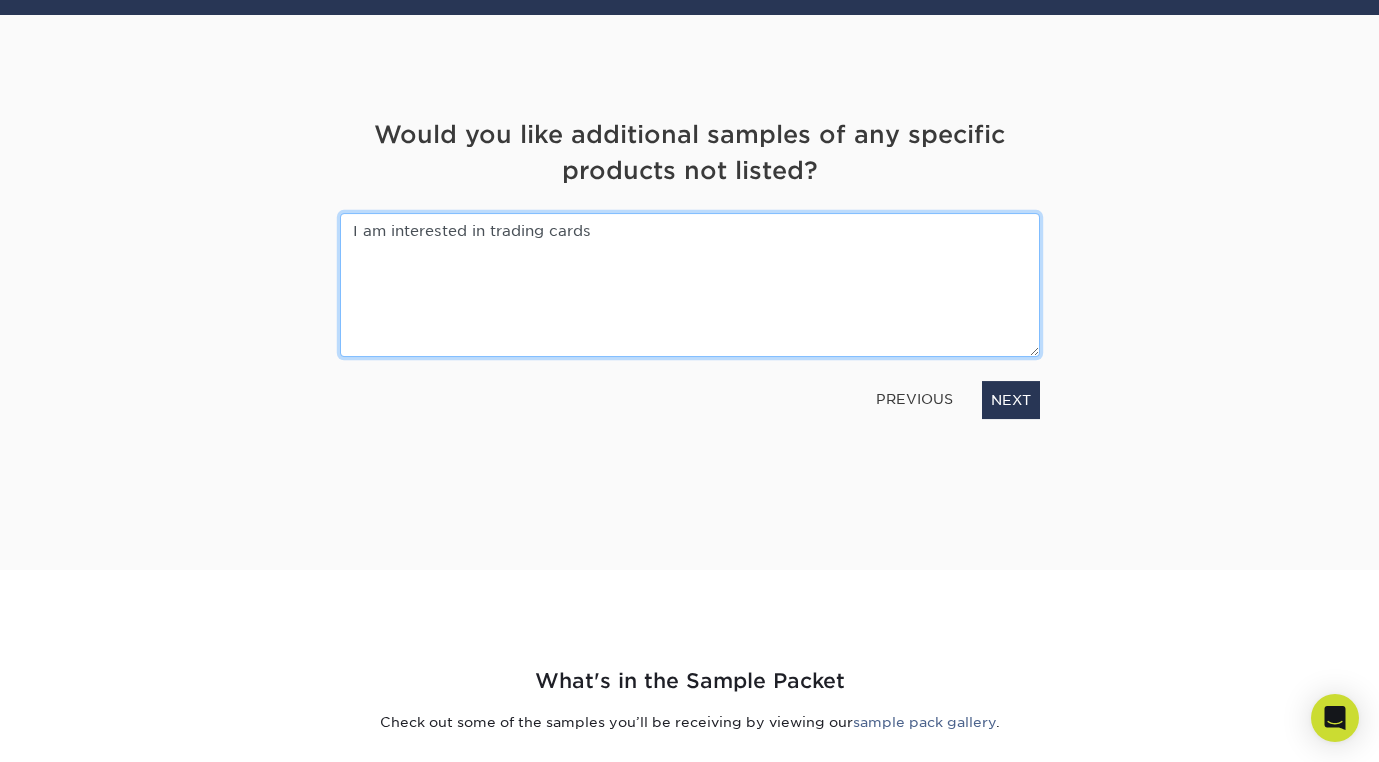 click on "I am interested in trading cards" at bounding box center [690, 284] 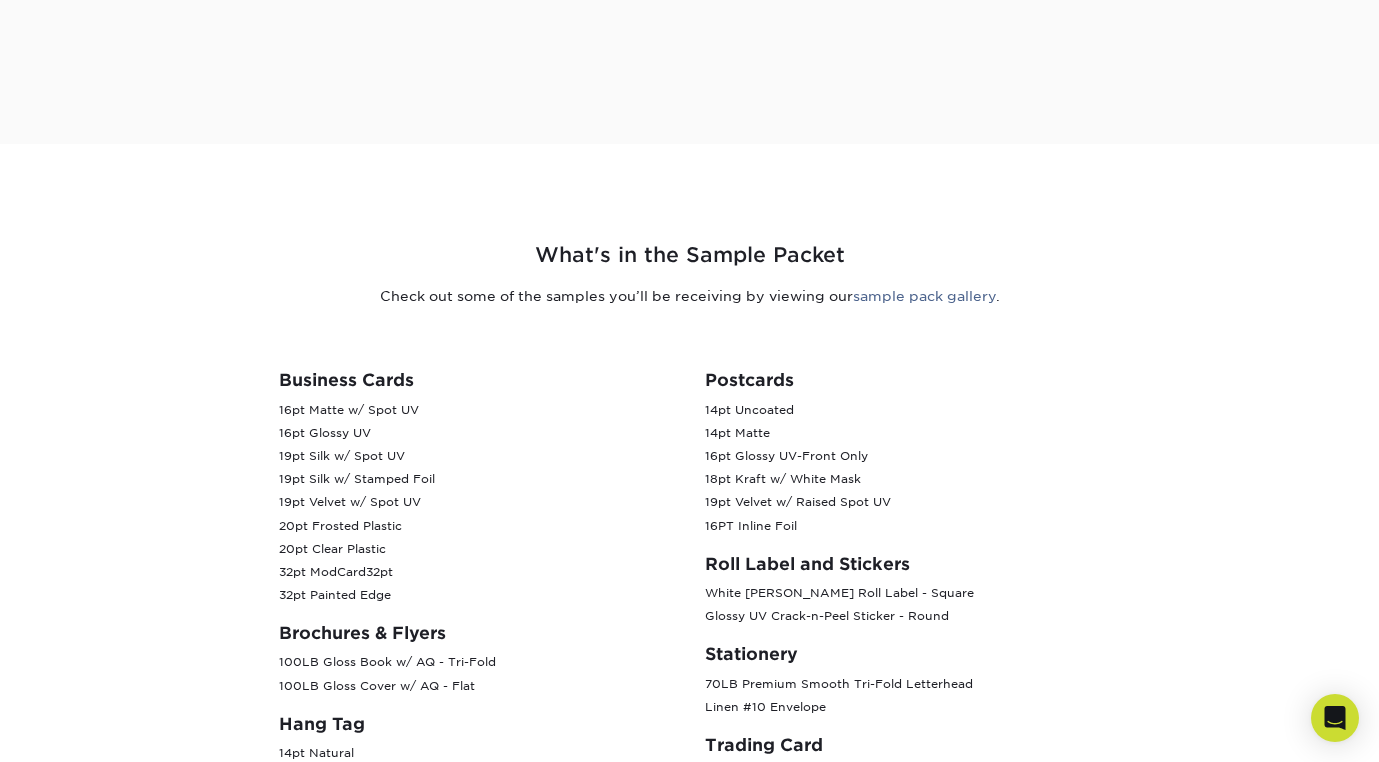 scroll, scrollTop: 668, scrollLeft: 0, axis: vertical 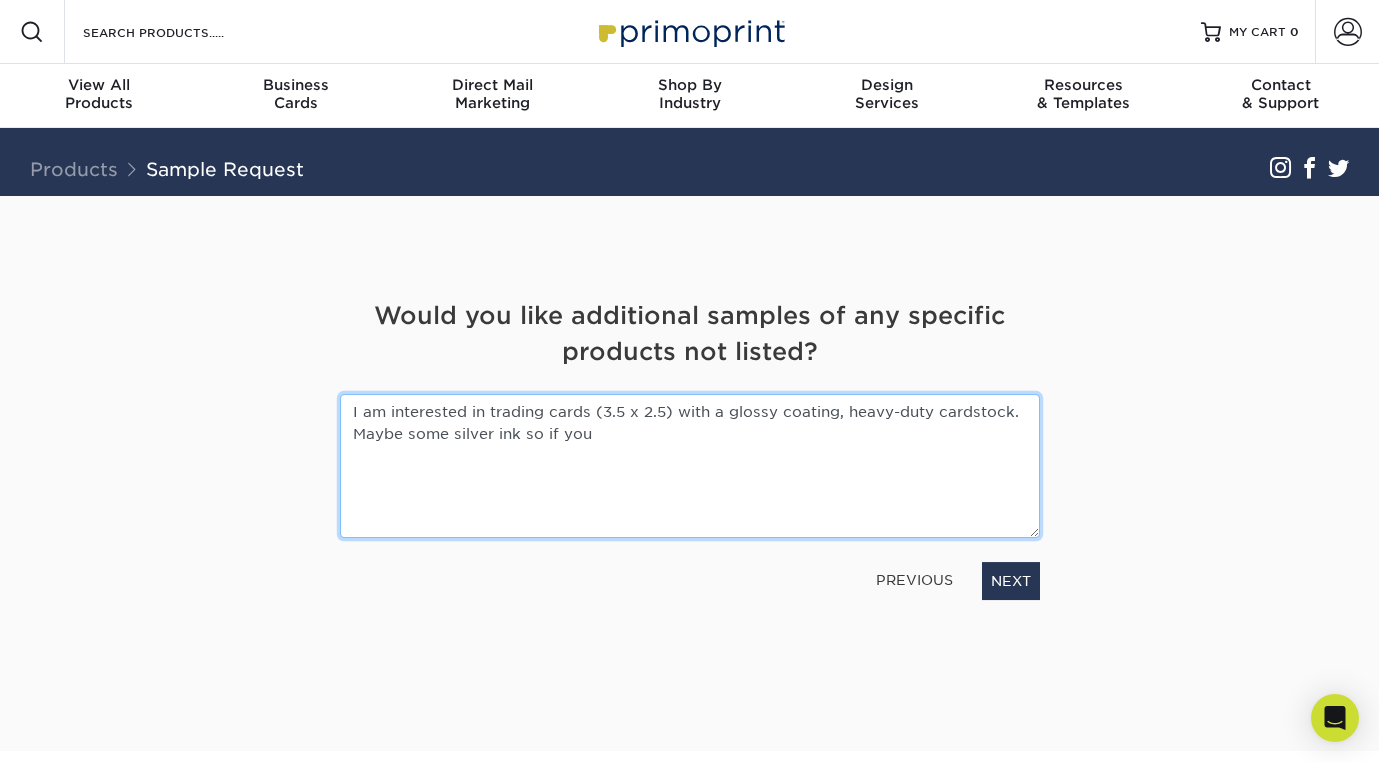 drag, startPoint x: 712, startPoint y: 440, endPoint x: 282, endPoint y: 438, distance: 430.00464 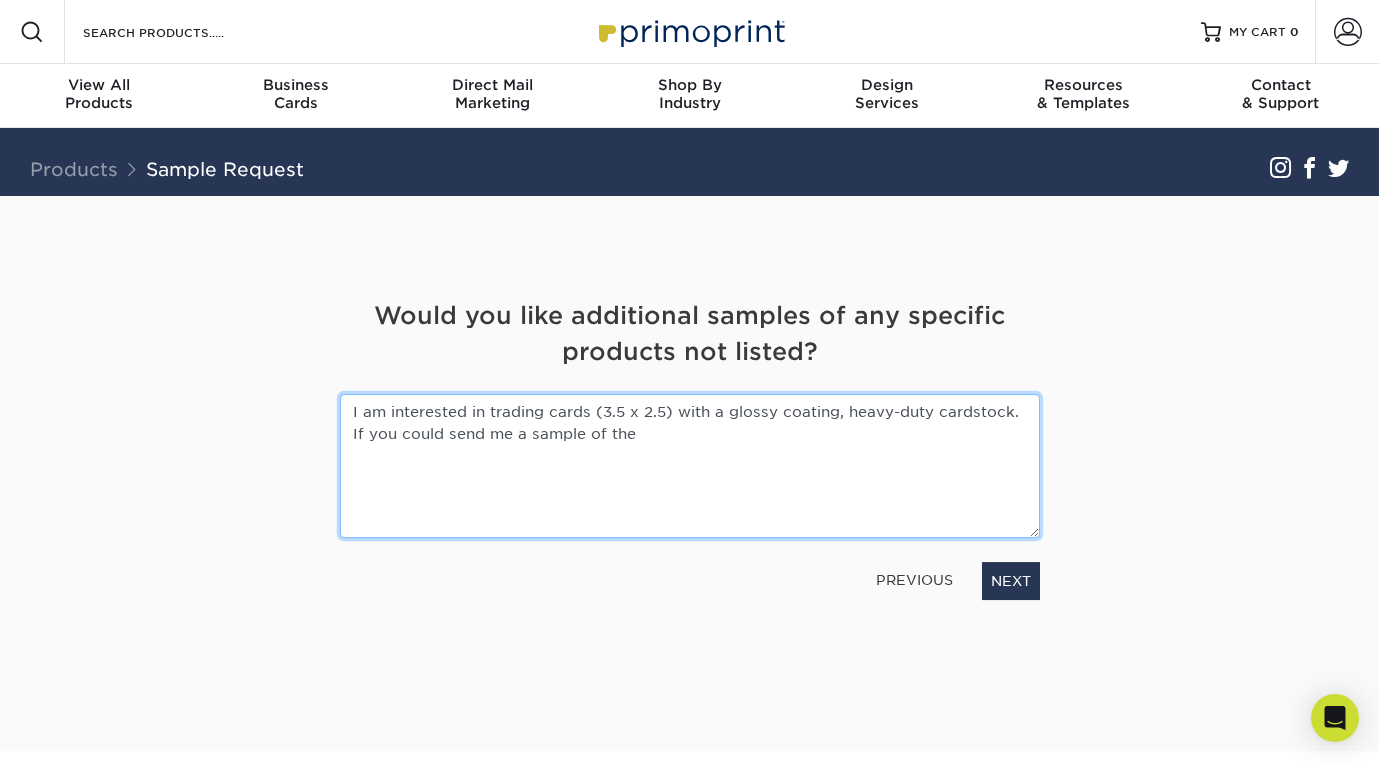 paste on "Glossy UV trading cards with Inline Foil" 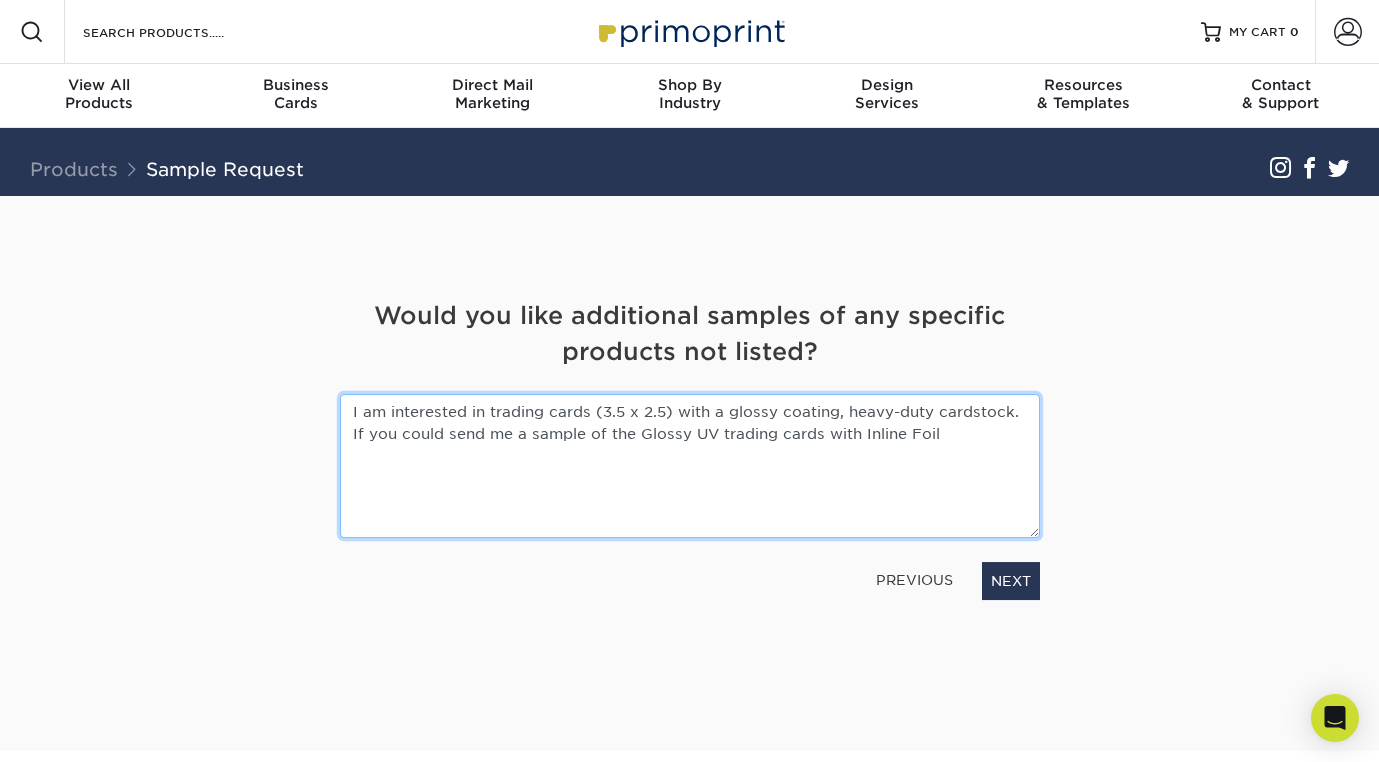 click on "I am interested in trading cards (3.5 x 2.5) with a glossy coating, heavy-duty cardstock. If you could send me a sample of the Glossy UV trading cards with Inline Foil" at bounding box center [690, 465] 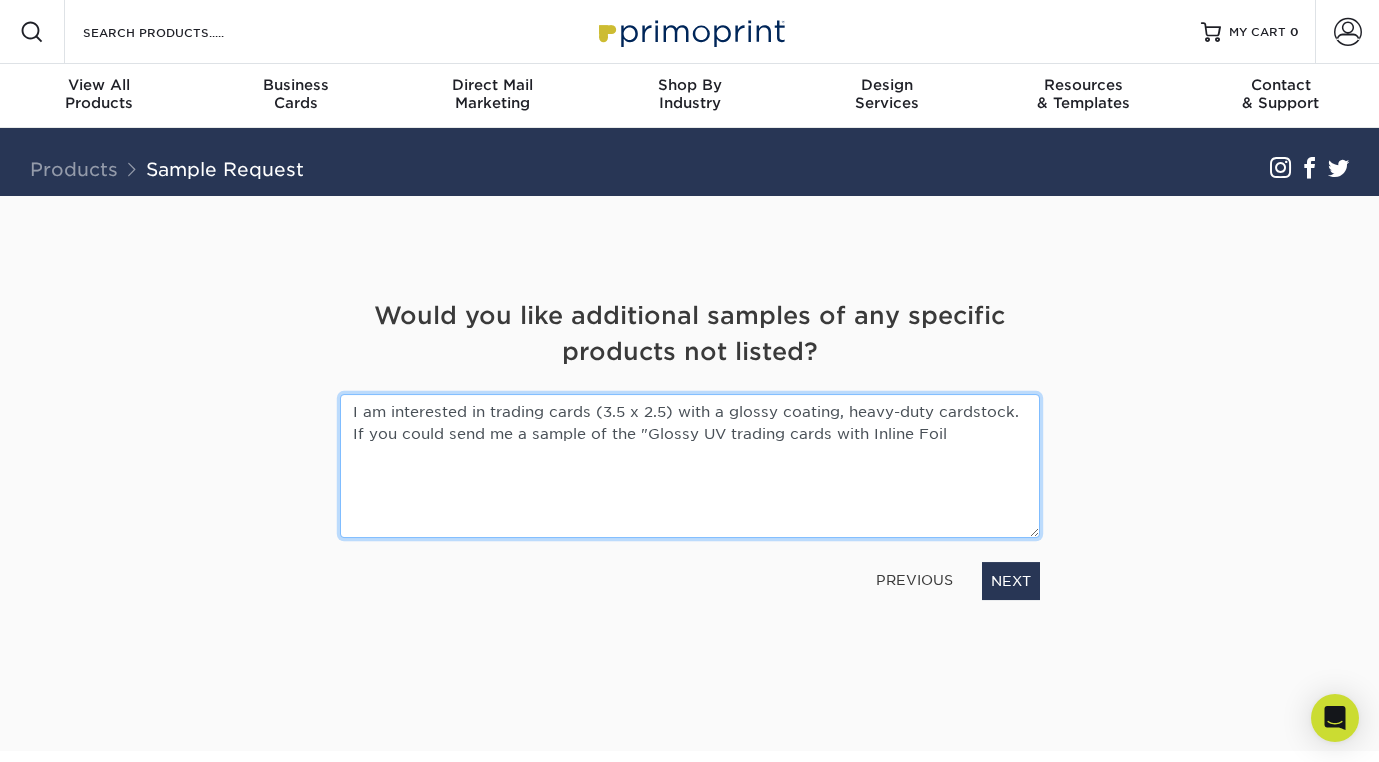 click on "I am interested in trading cards (3.5 x 2.5) with a glossy coating, heavy-duty cardstock. If you could send me a sample of the "Glossy UV trading cards with Inline Foil" at bounding box center [690, 465] 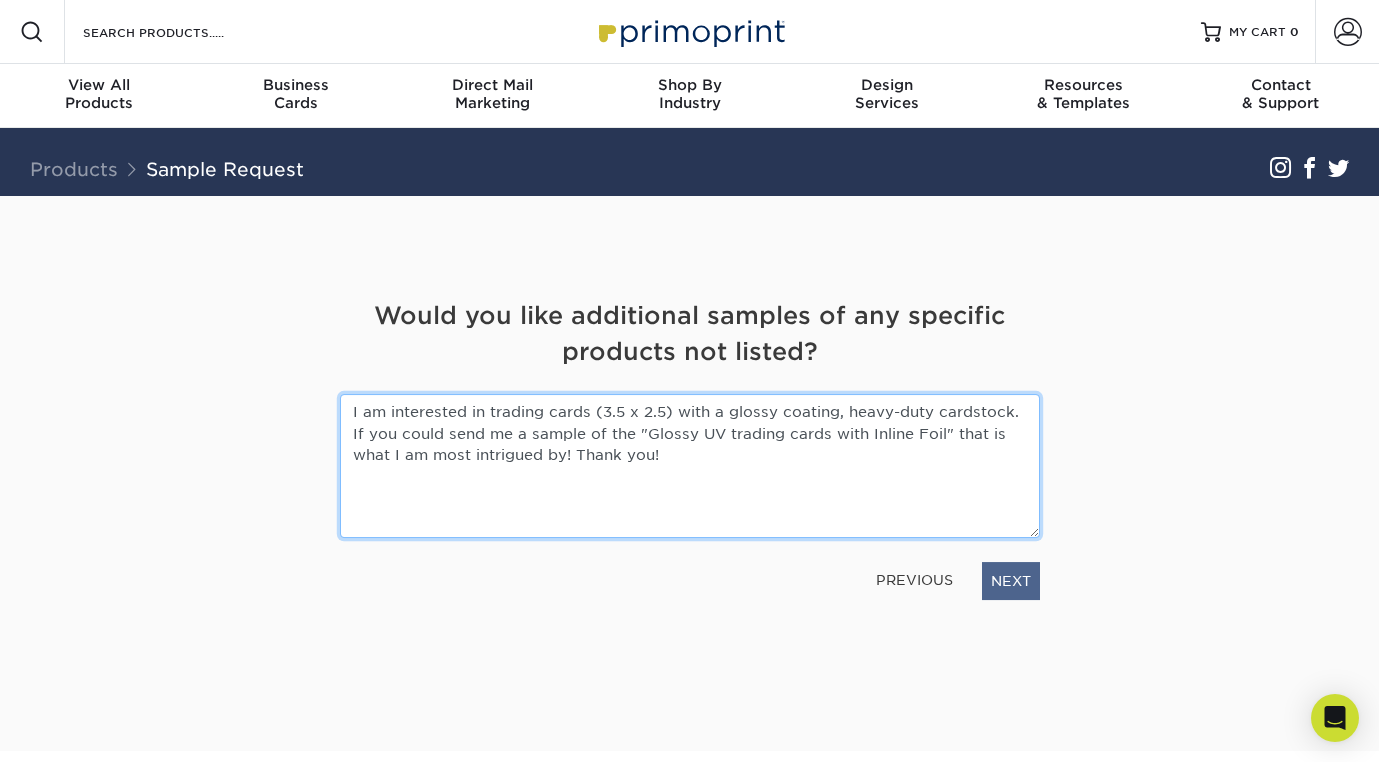 type on "I am interested in trading cards (3.5 x 2.5) with a glossy coating, heavy-duty cardstock. If you could send me a sample of the "Glossy UV trading cards with Inline Foil" that is what I am most intrigued by! Thank you!" 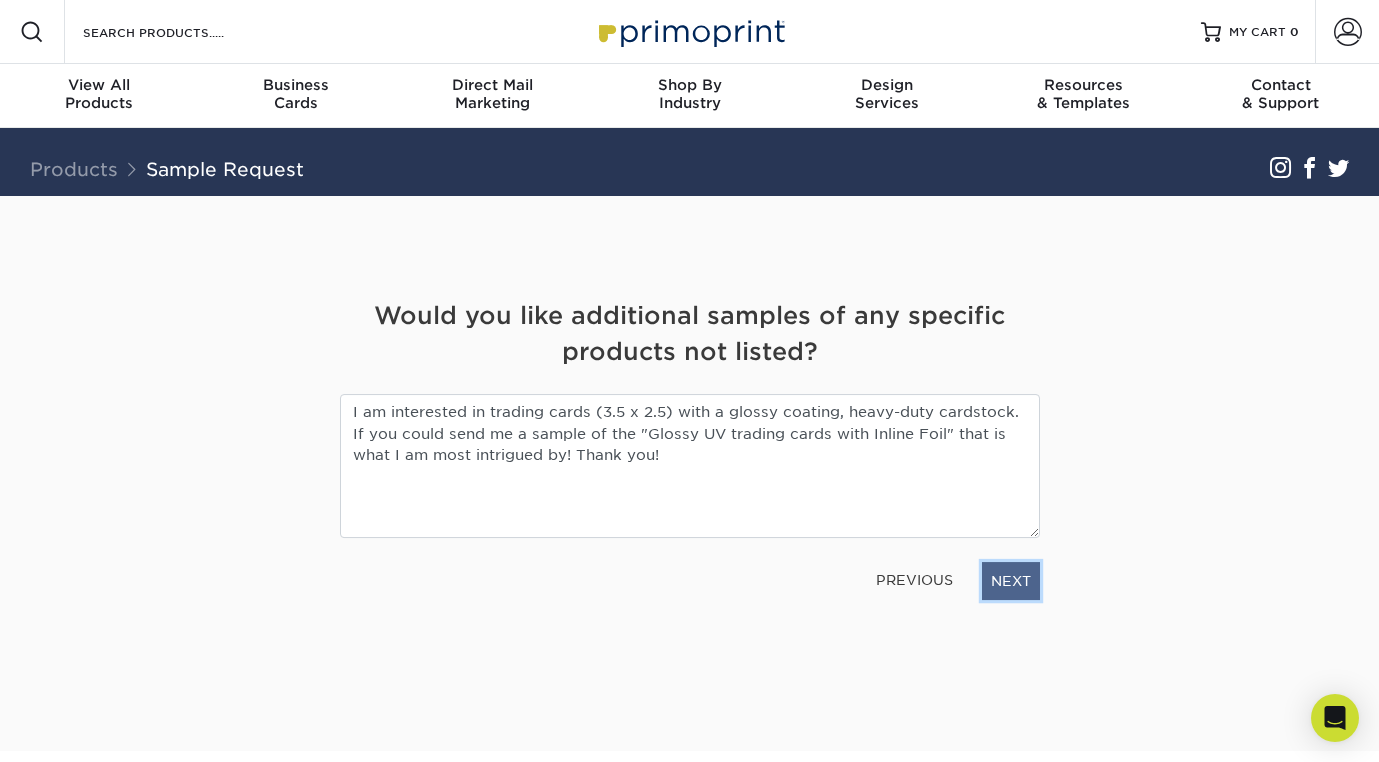 click on "NEXT" at bounding box center (1011, 581) 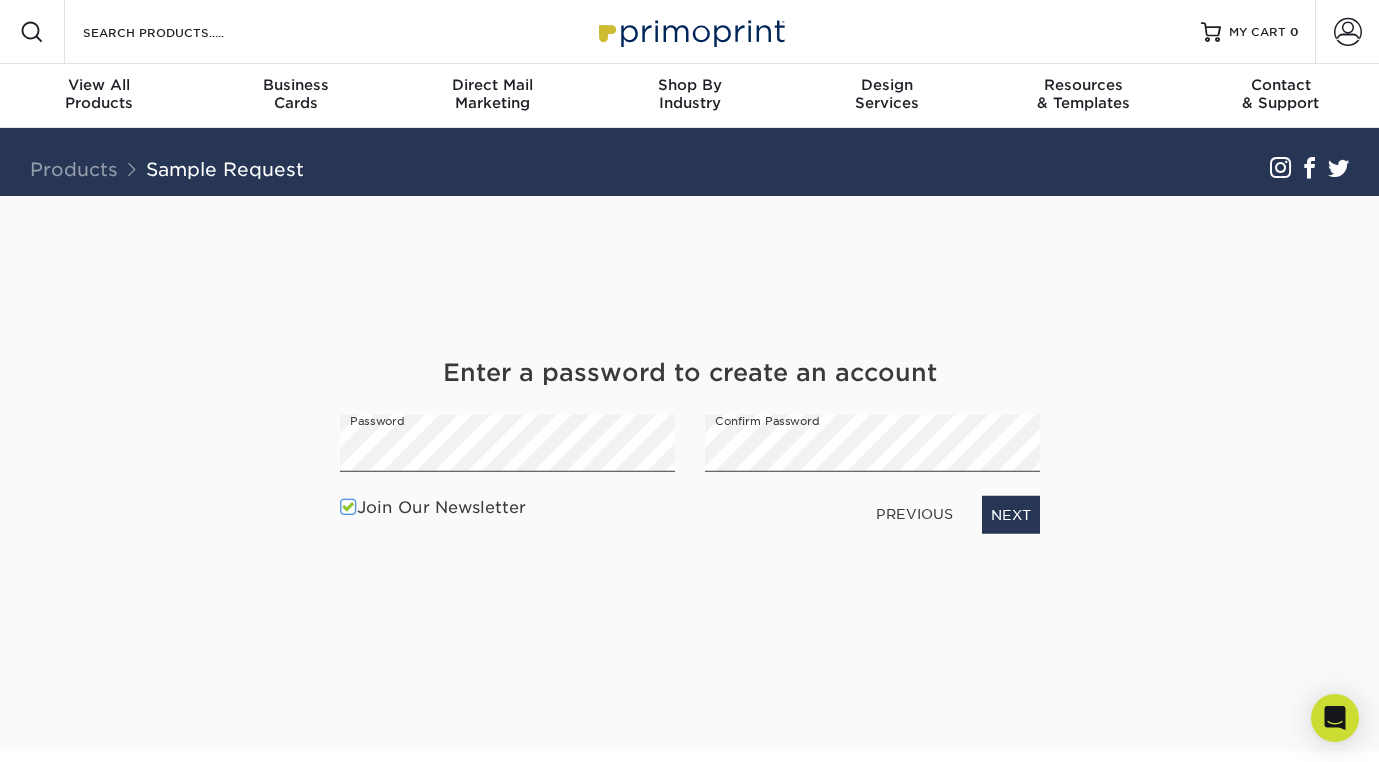 click at bounding box center (348, 507) 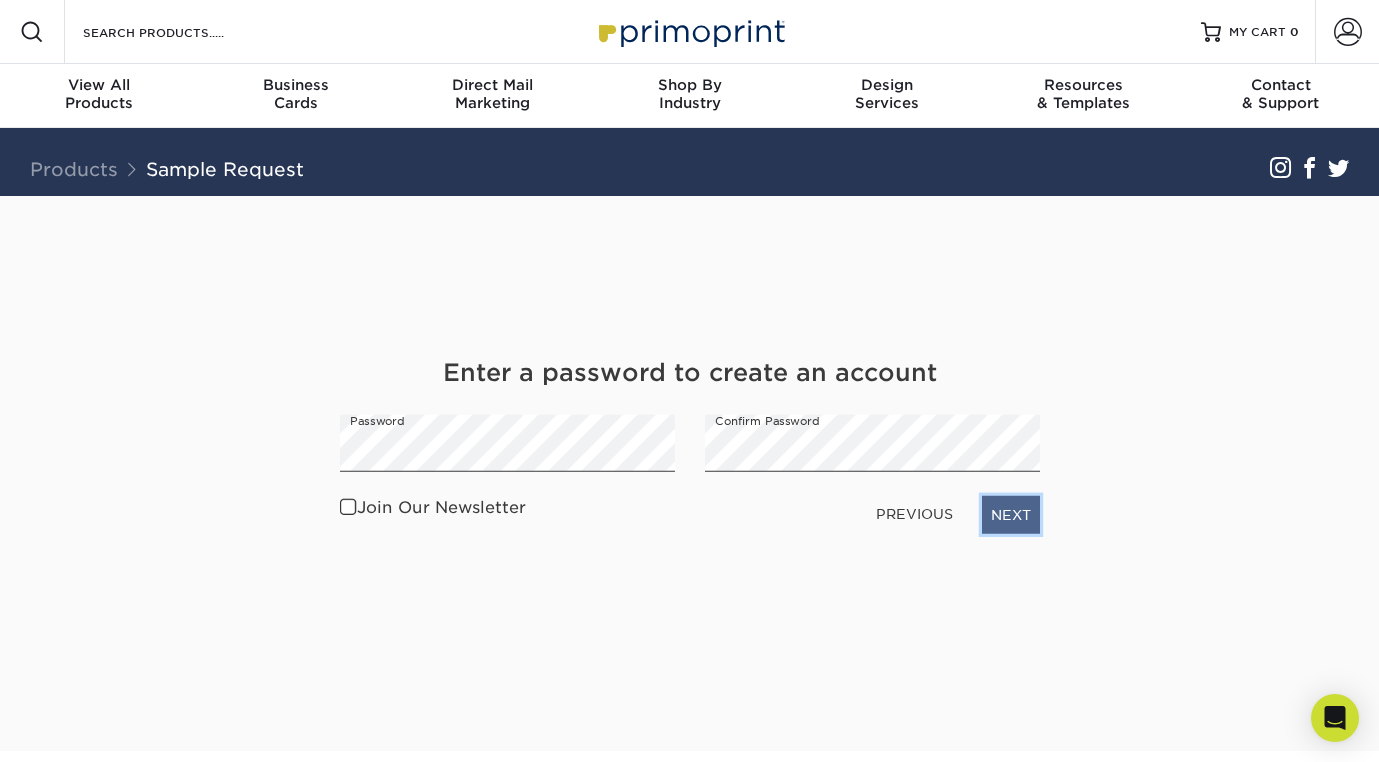 click on "NEXT" at bounding box center [1011, 514] 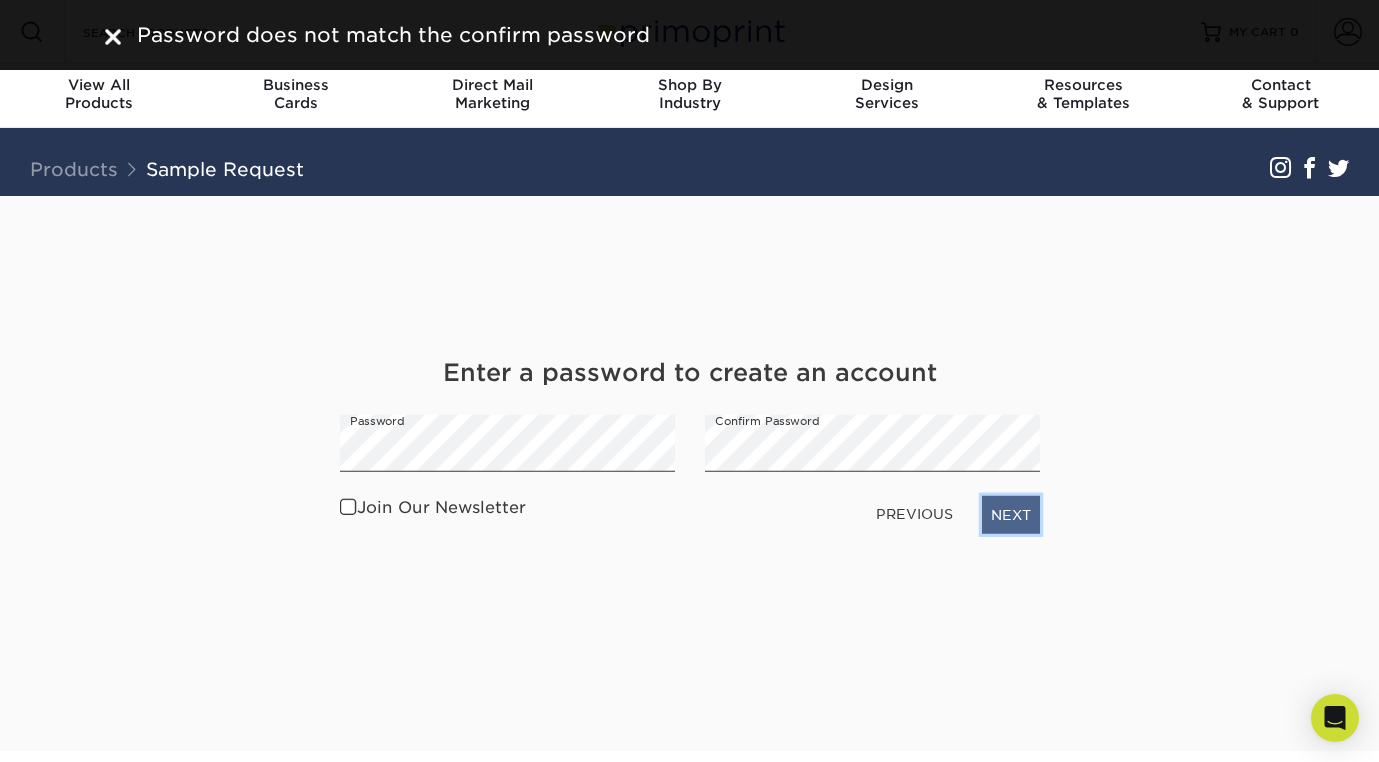 click on "NEXT" at bounding box center [1011, 514] 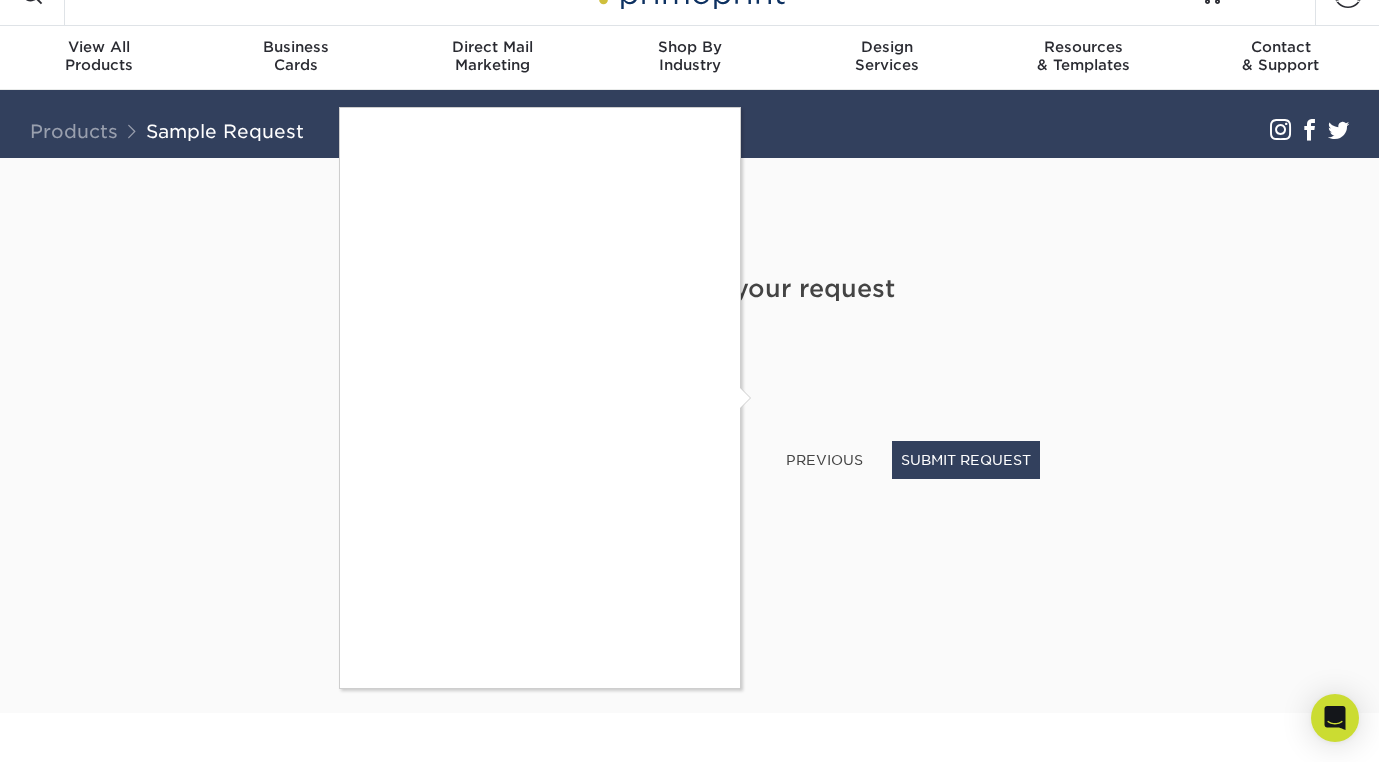 scroll, scrollTop: 43, scrollLeft: 0, axis: vertical 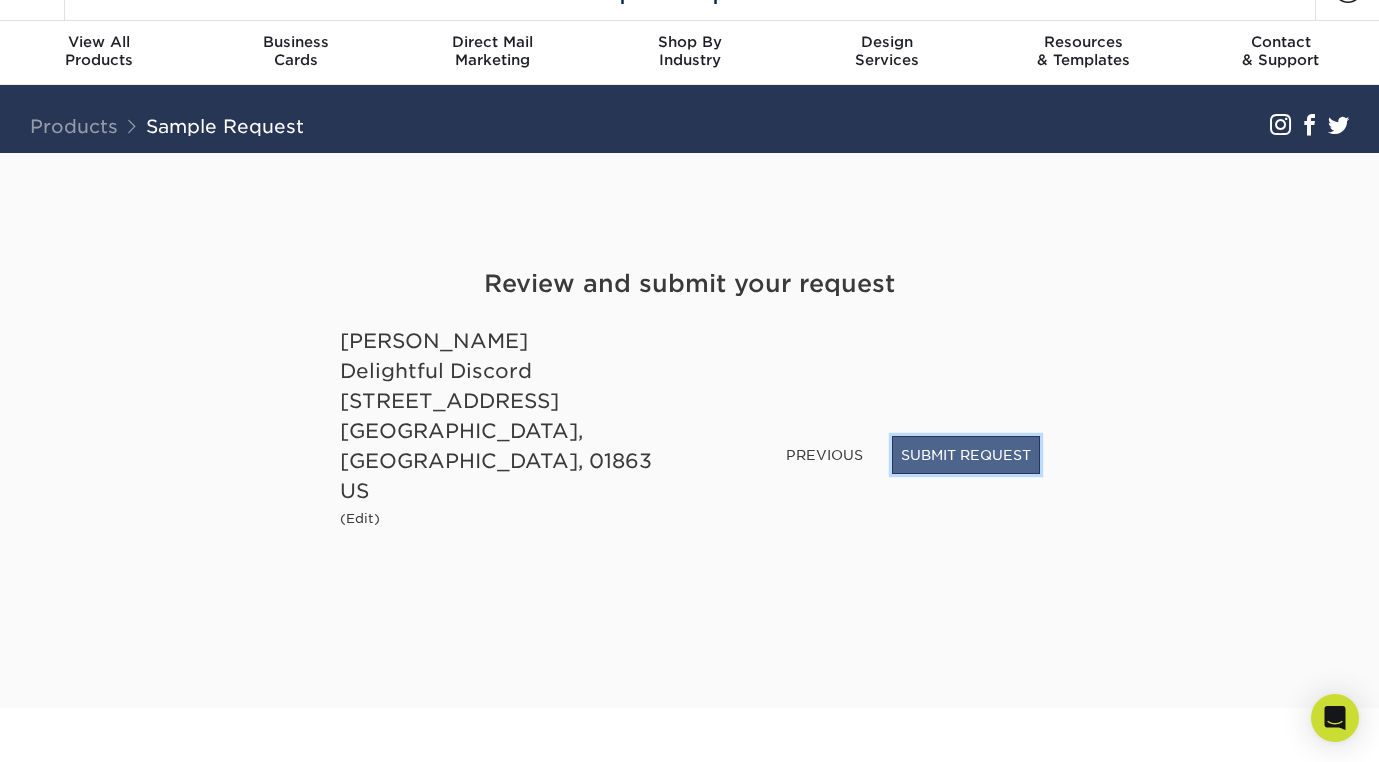 click on "SUBMIT REQUEST" at bounding box center [966, 455] 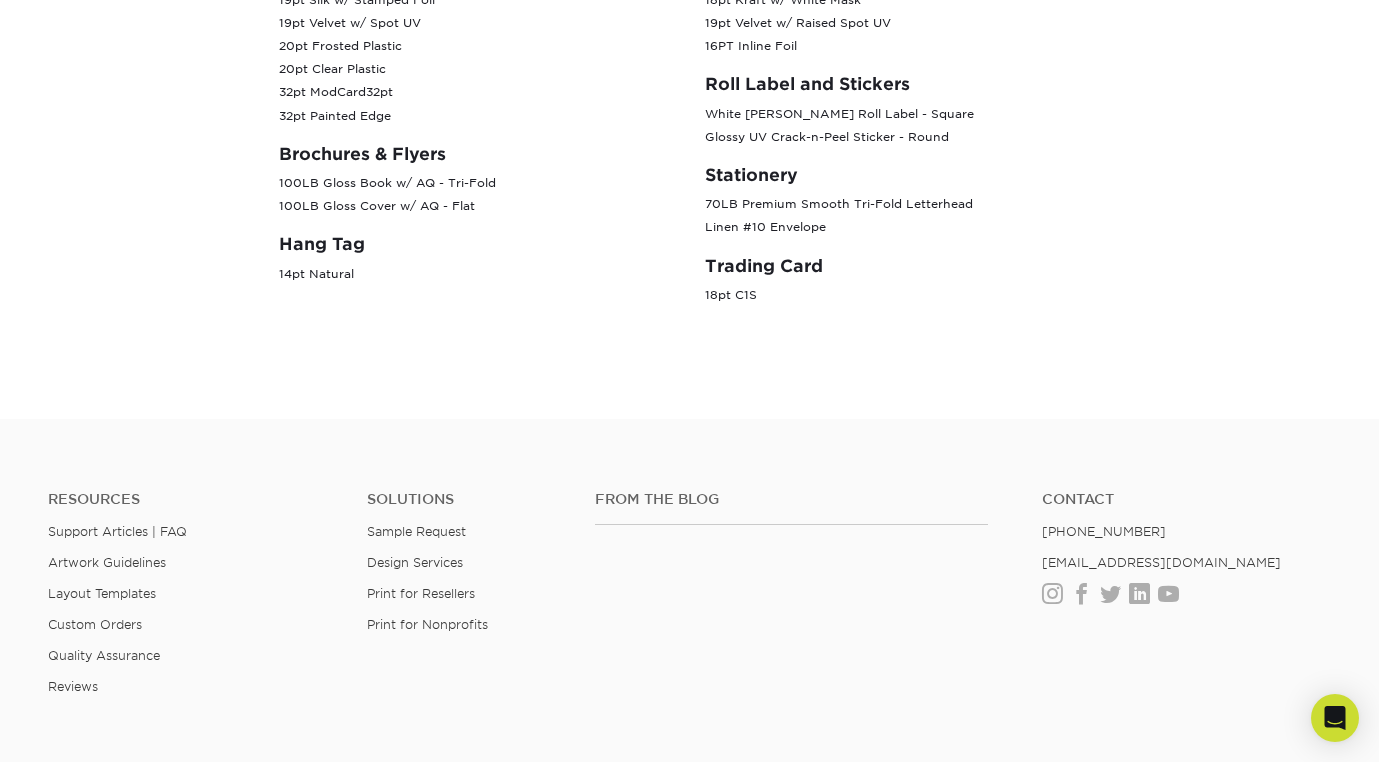 scroll, scrollTop: 984, scrollLeft: 0, axis: vertical 